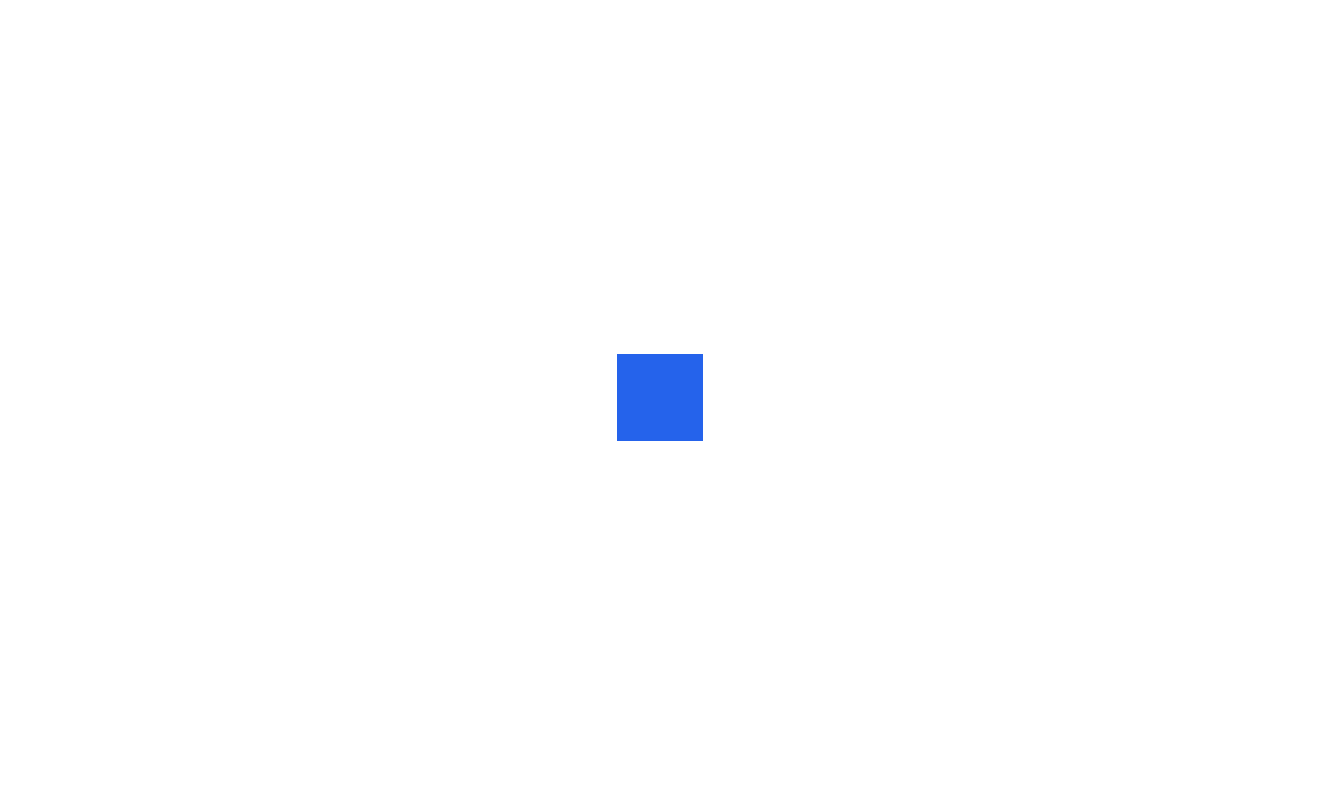 scroll, scrollTop: 0, scrollLeft: 0, axis: both 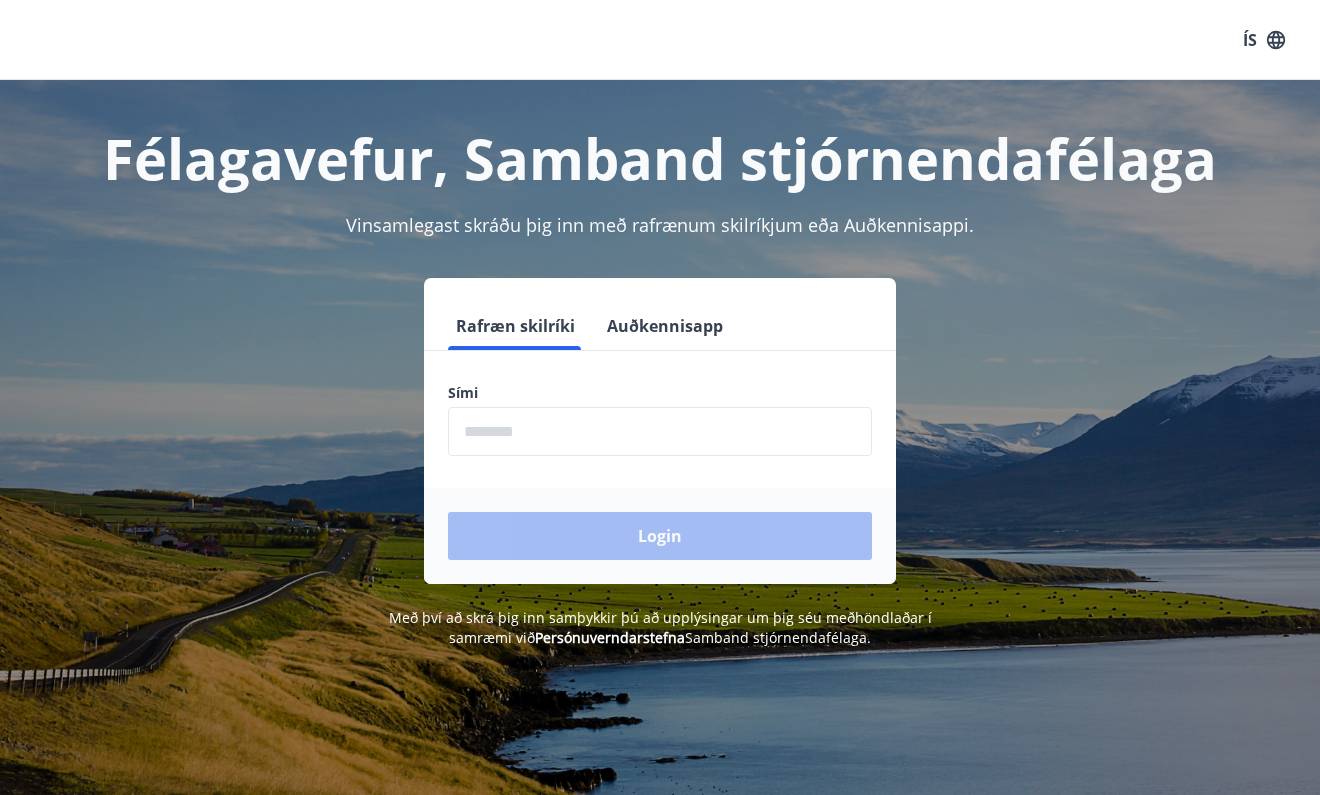 click at bounding box center (660, 431) 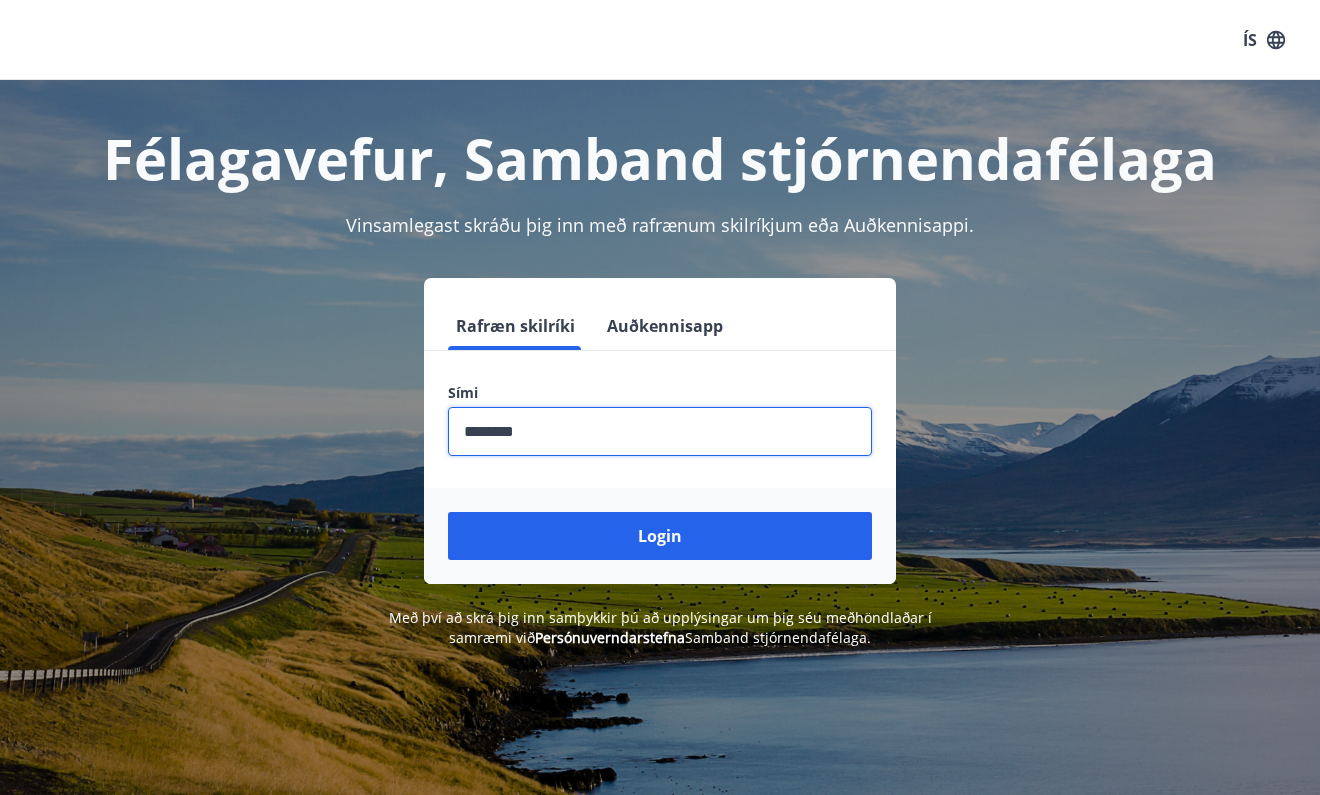 type on "********" 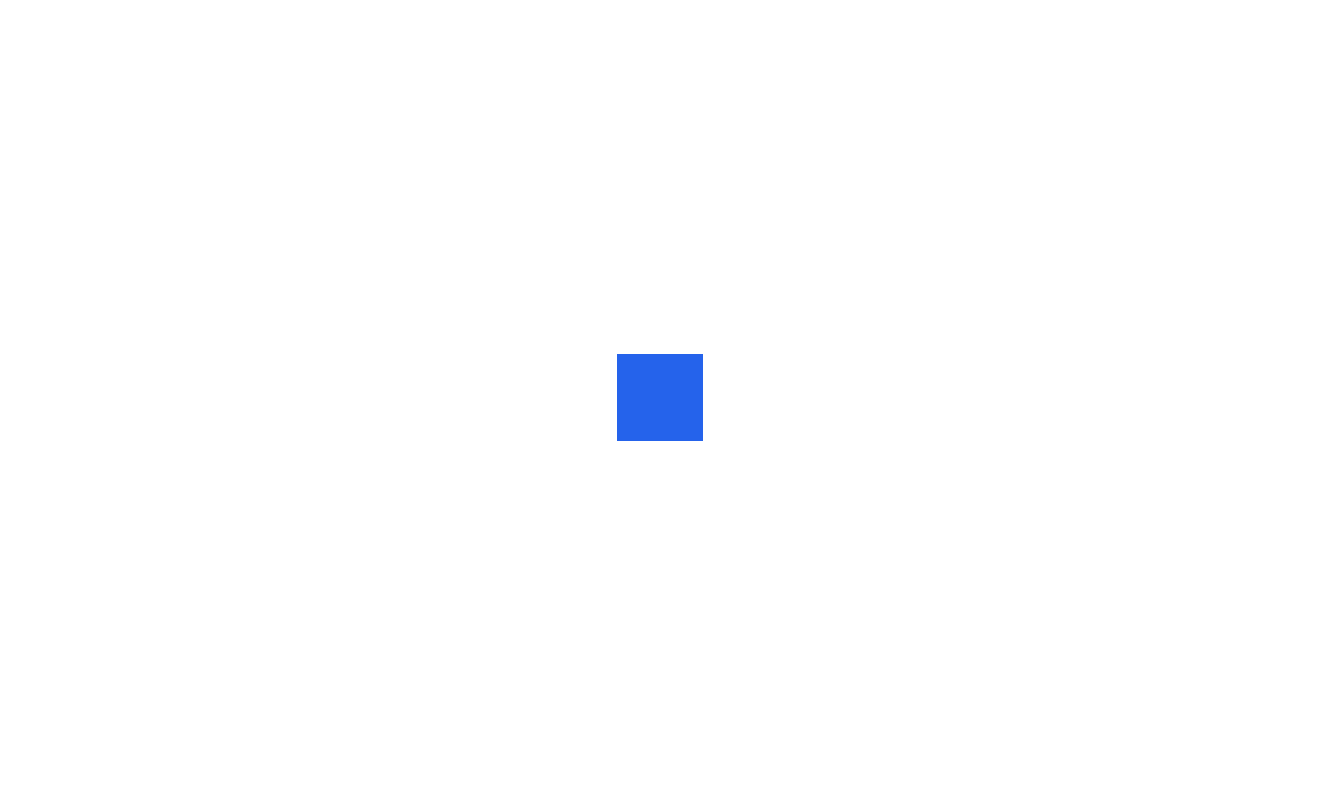 scroll, scrollTop: 0, scrollLeft: 0, axis: both 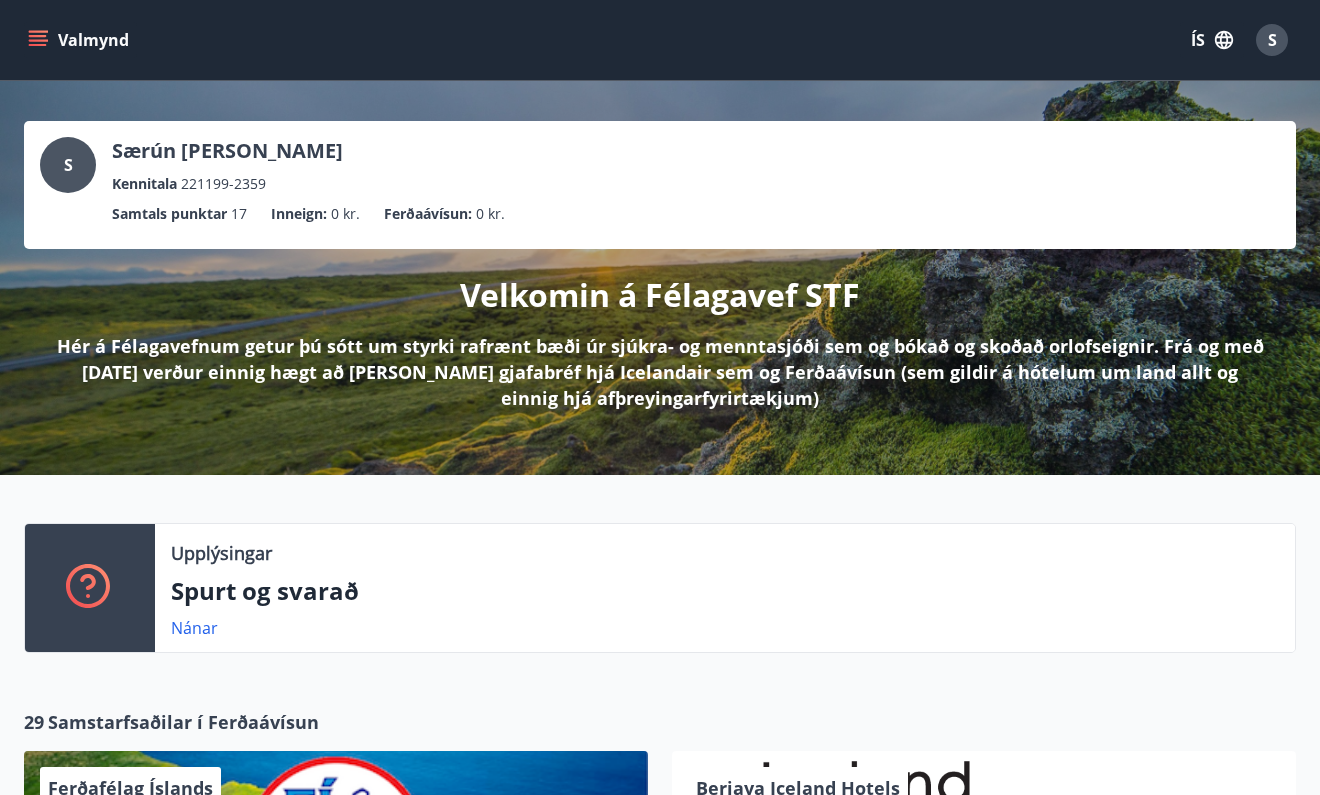 click 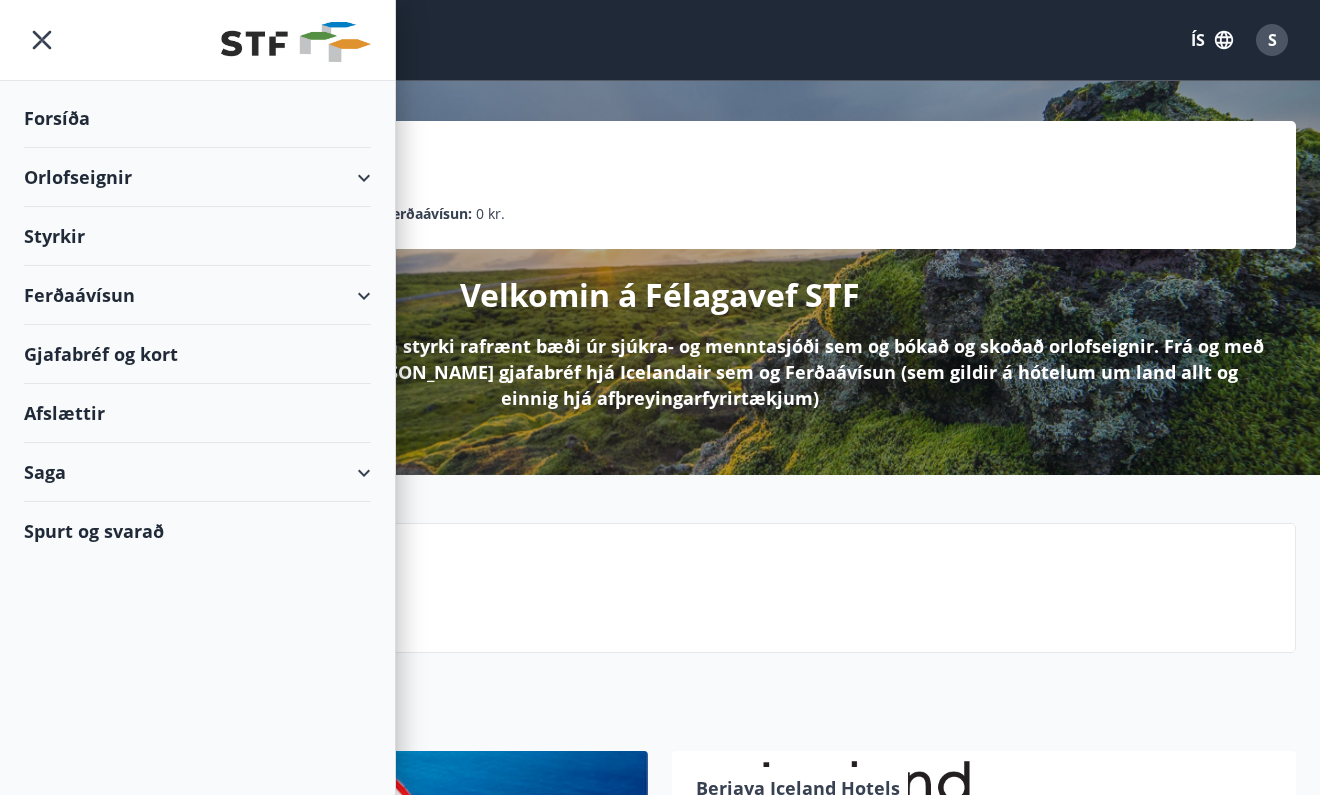 click on "Styrkir" at bounding box center [197, 118] 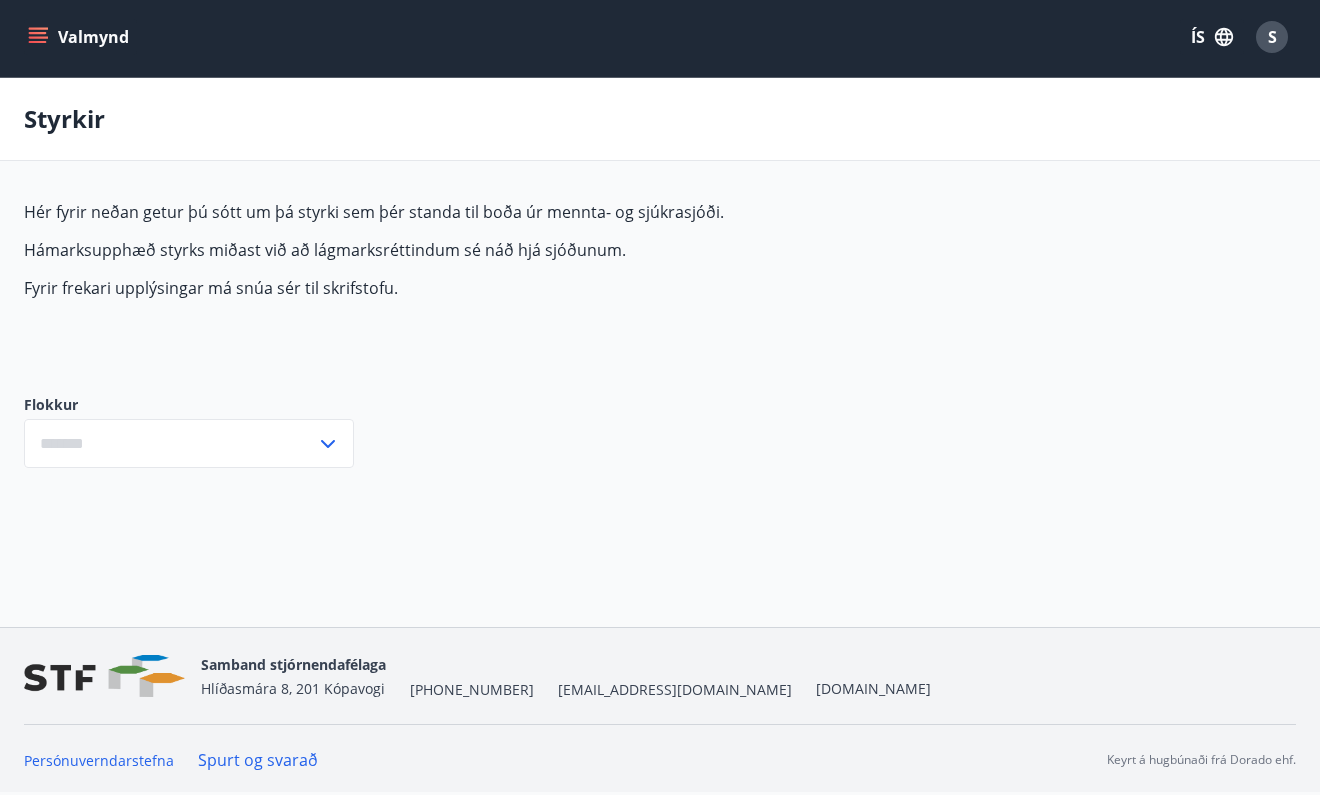 scroll, scrollTop: 3, scrollLeft: 0, axis: vertical 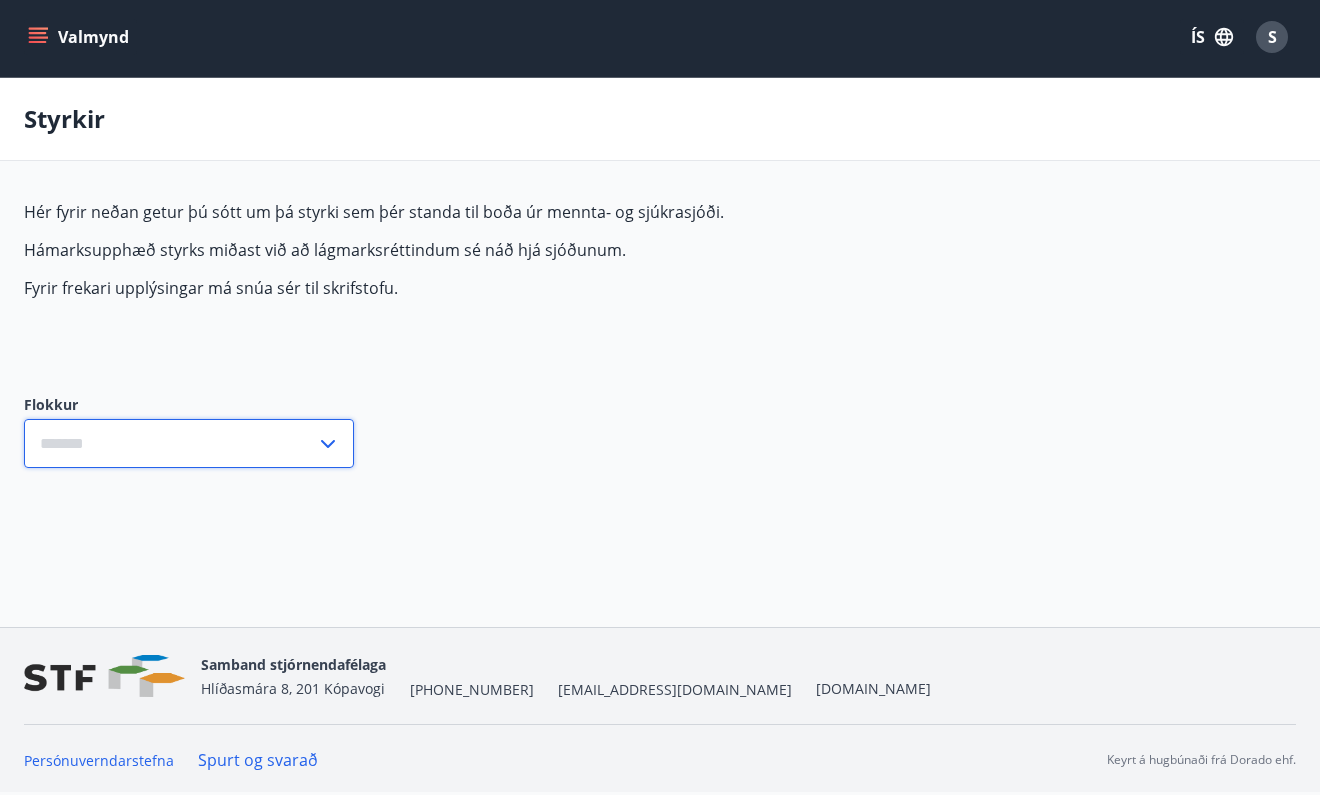 click at bounding box center [170, 443] 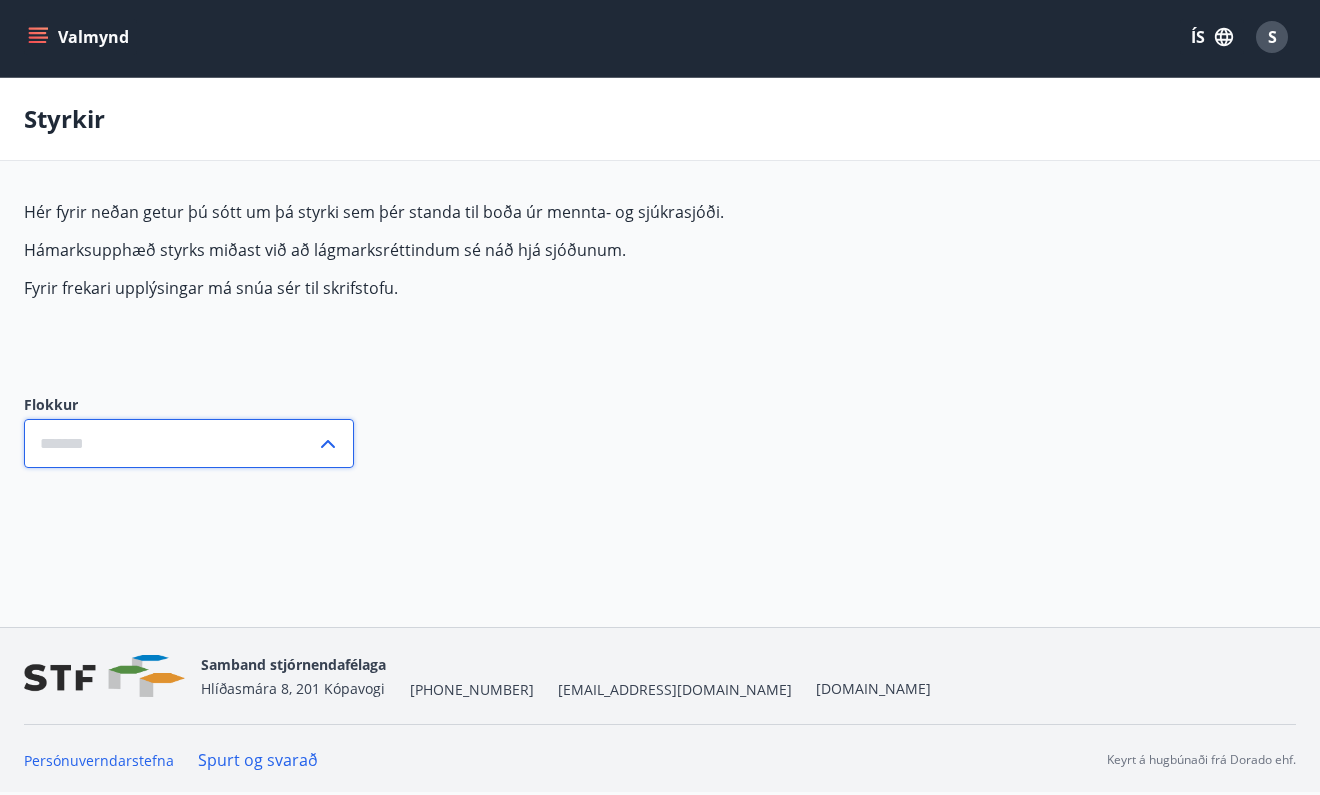 click 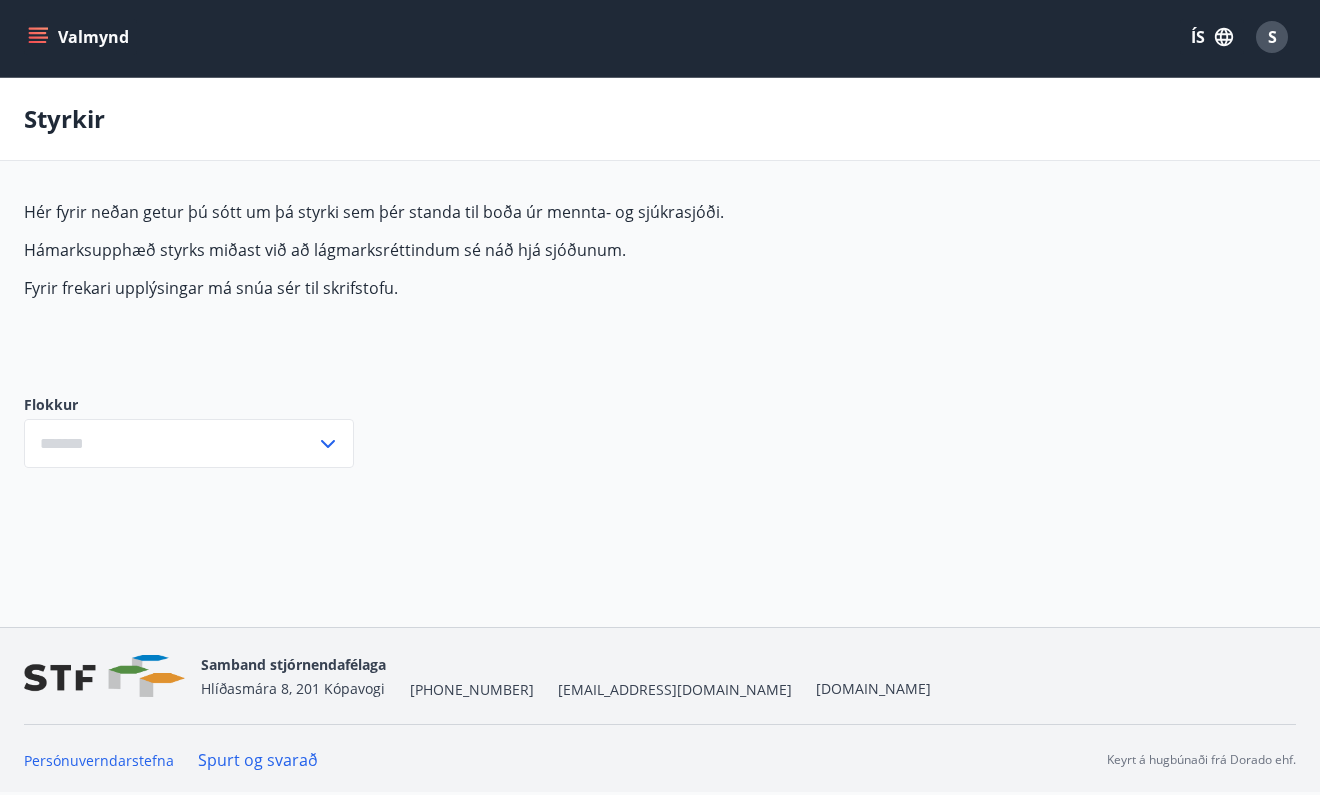 click on "Hér fyrir neðan getur þú sótt um þá styrki sem þér standa til boða úr mennta- og sjúkrasjóði.
Hámarksupphæð styrks miðast við að lágmarksréttindum sé náð hjá sjóðunum.
Fyrir frekari upplýsingar má snúa sér til skrifstofu.
Flokkur ​" at bounding box center (660, 350) 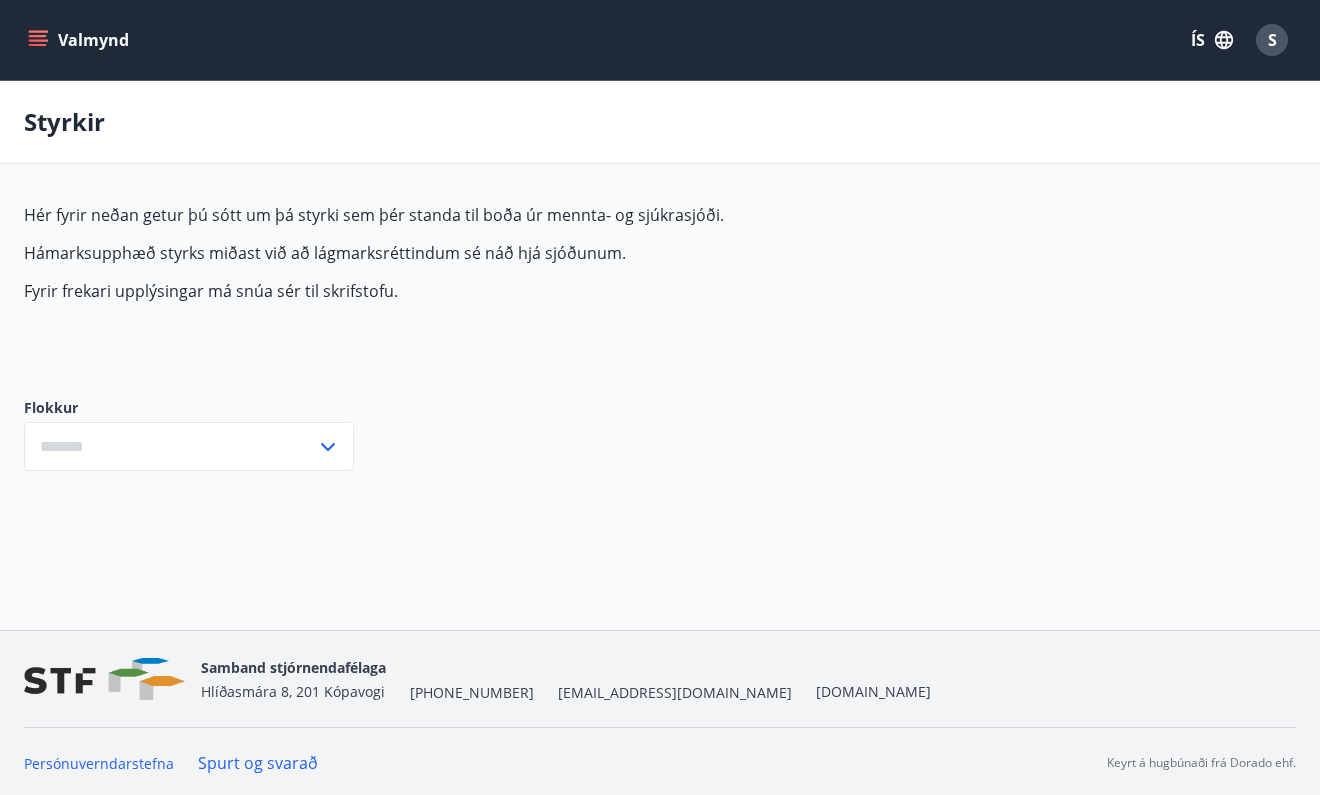type on "***" 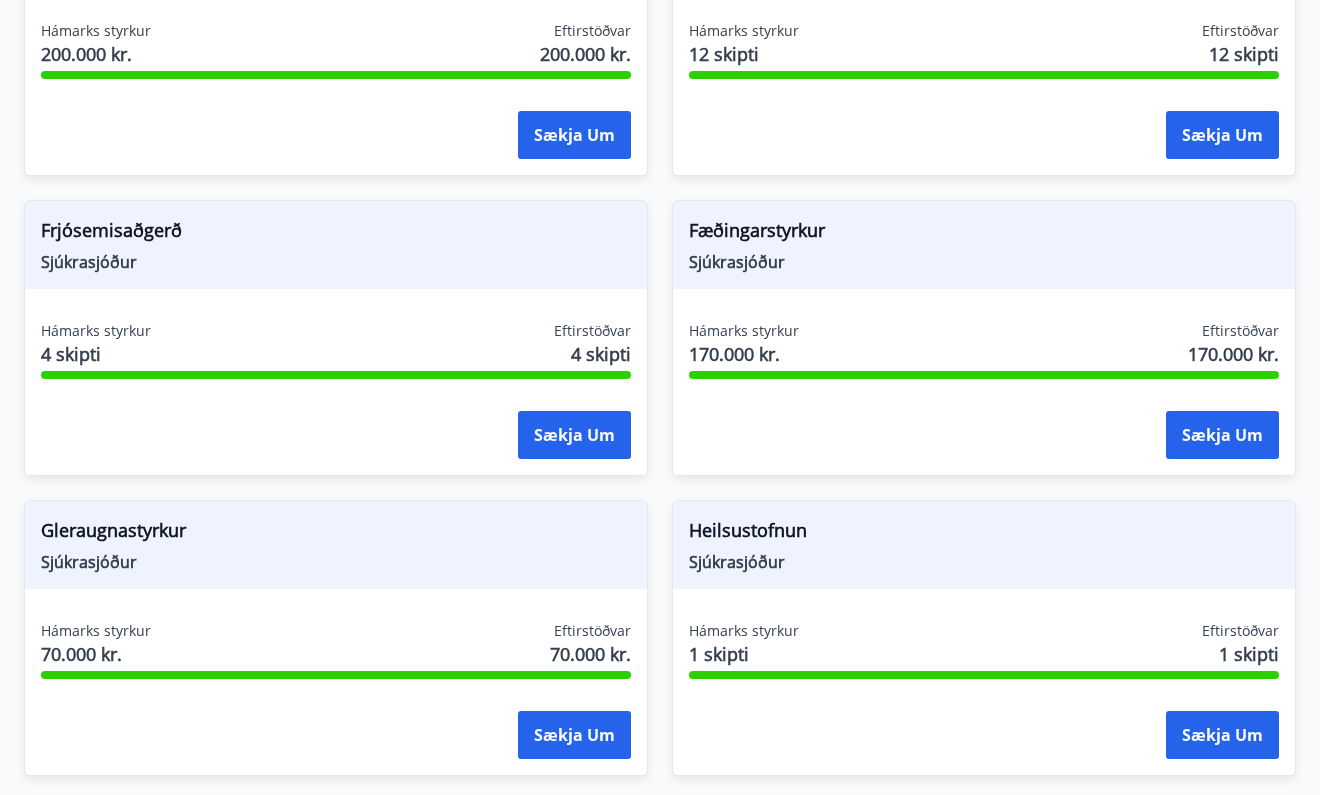 scroll, scrollTop: 603, scrollLeft: 0, axis: vertical 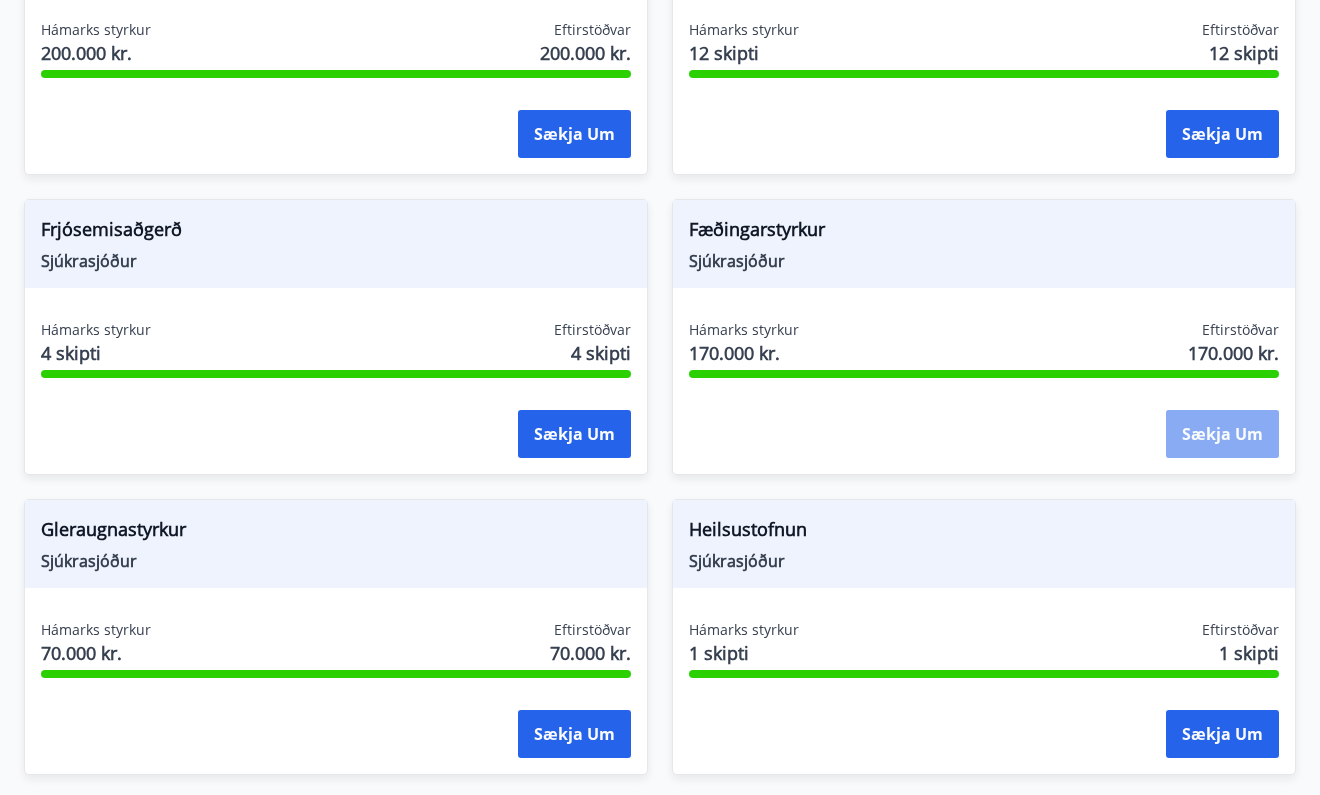 click on "Sækja um" at bounding box center (1222, 434) 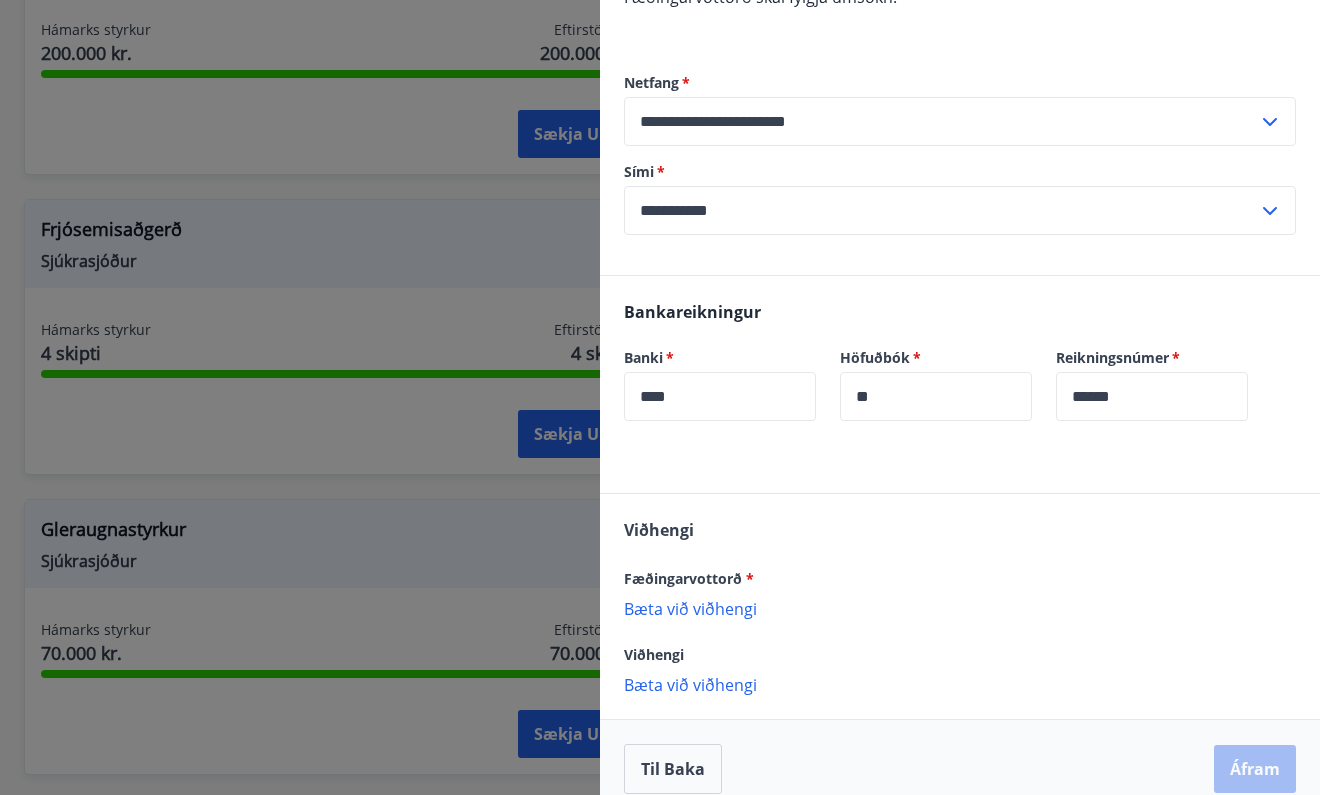 scroll, scrollTop: 345, scrollLeft: 0, axis: vertical 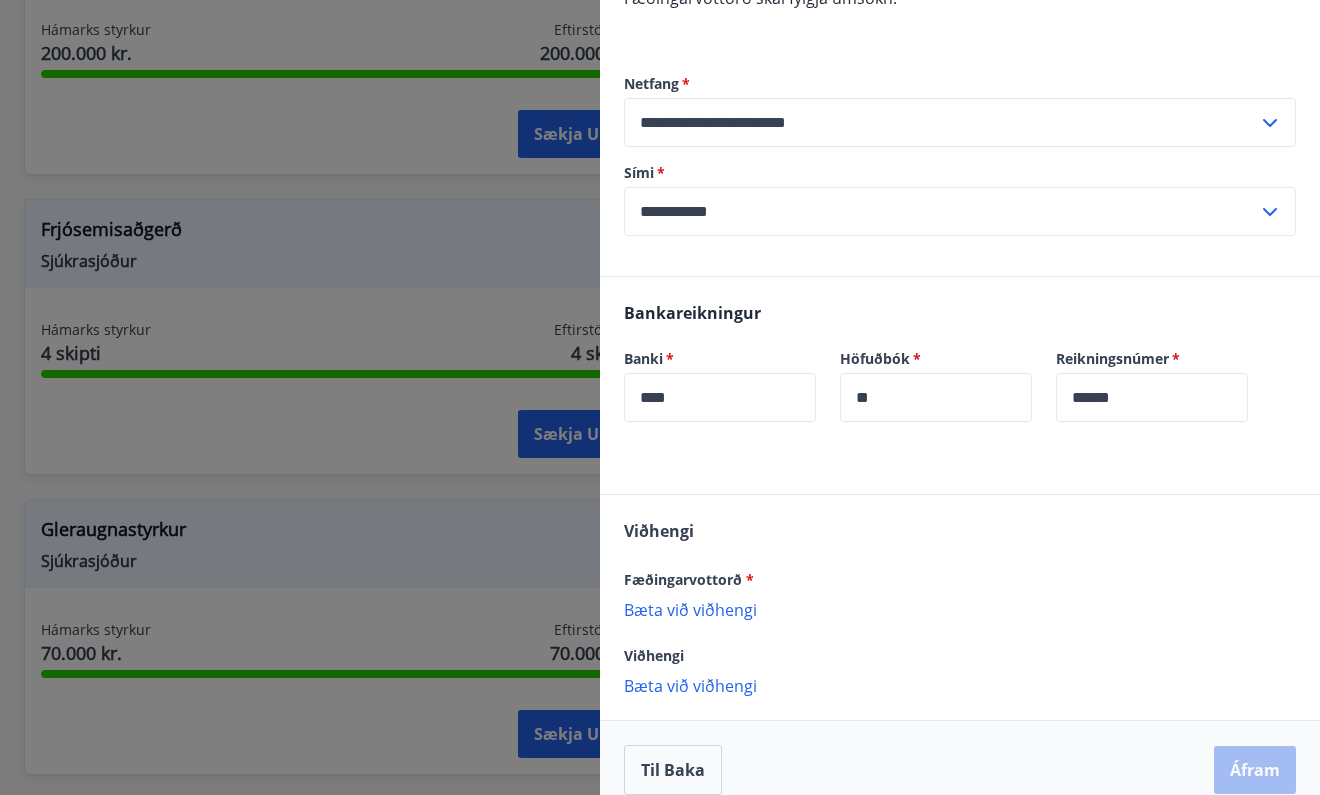 click at bounding box center (660, 397) 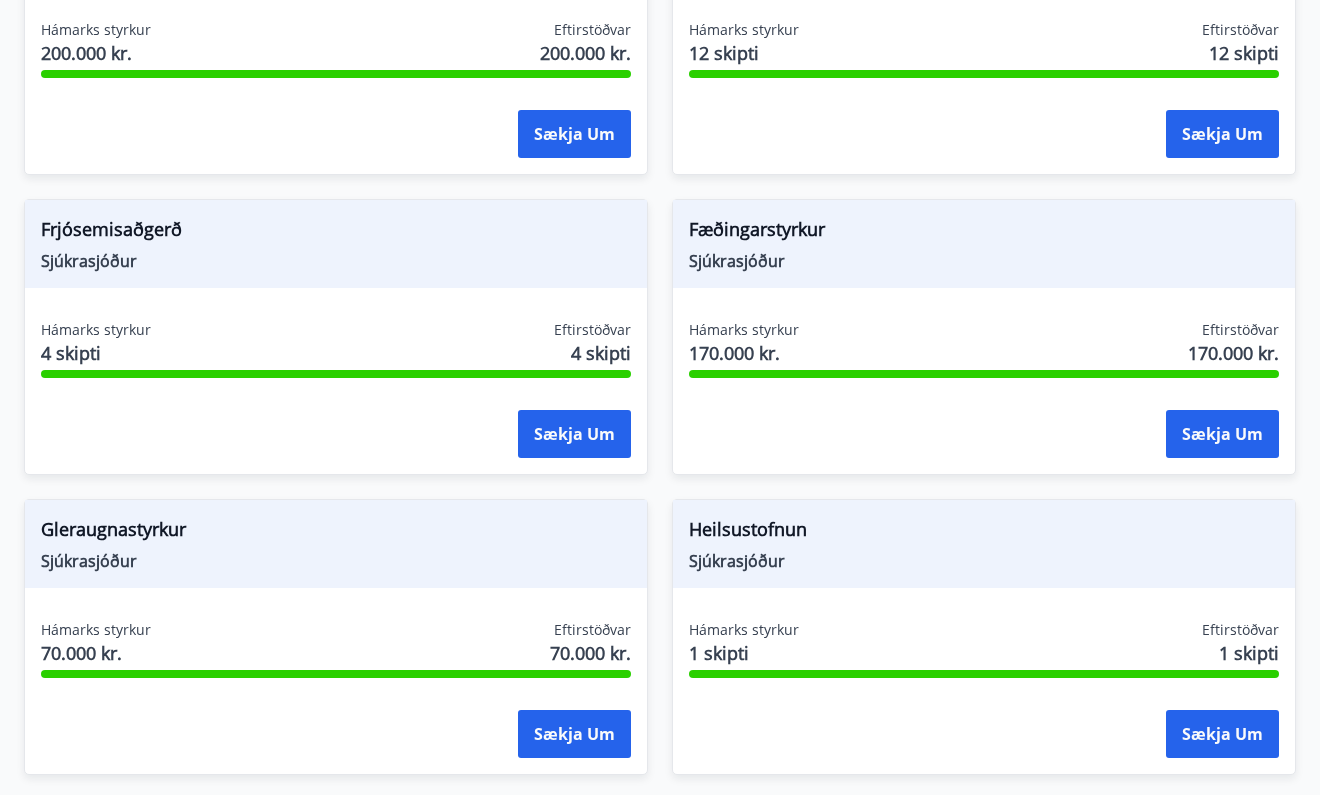 scroll, scrollTop: 0, scrollLeft: 0, axis: both 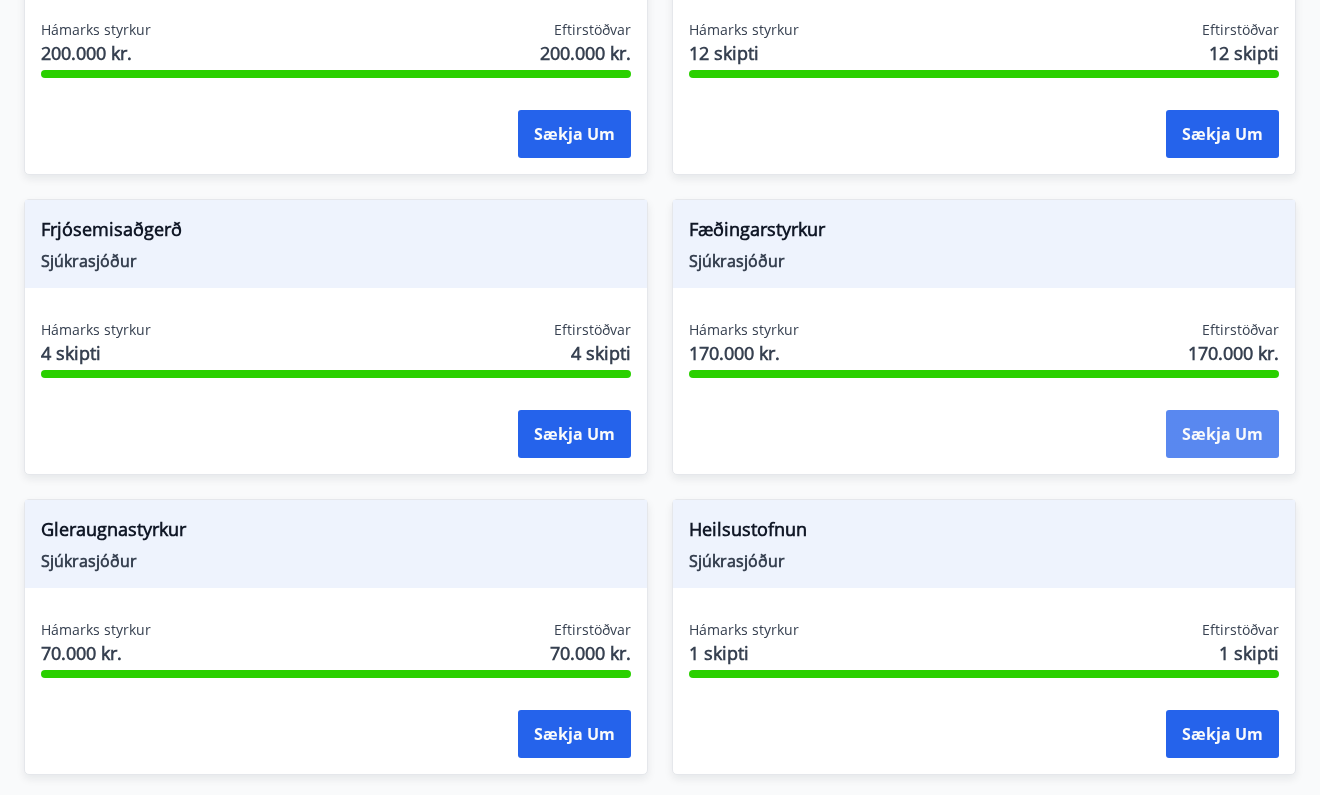 click on "Sækja um" at bounding box center [1222, 434] 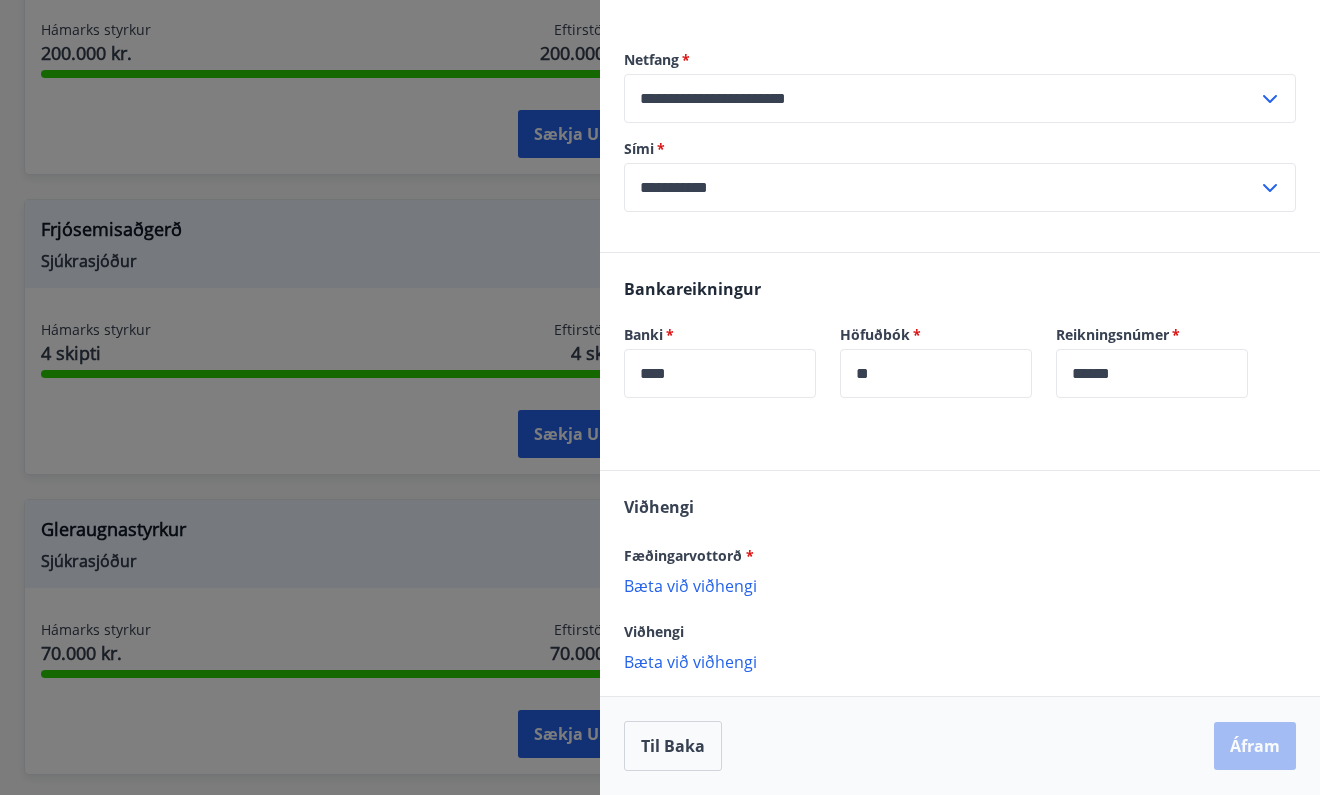 scroll, scrollTop: 345, scrollLeft: 0, axis: vertical 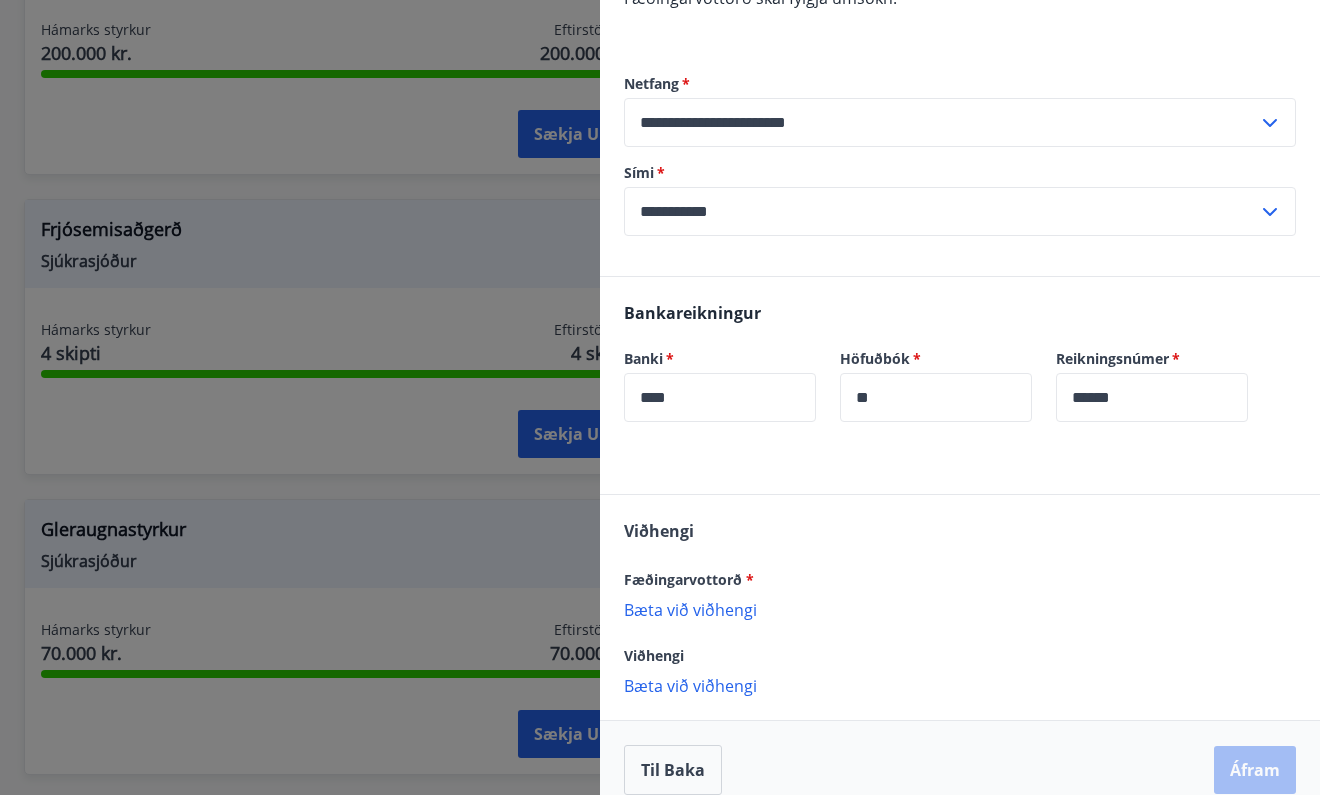 click on "Bæta við viðhengi" at bounding box center (960, 609) 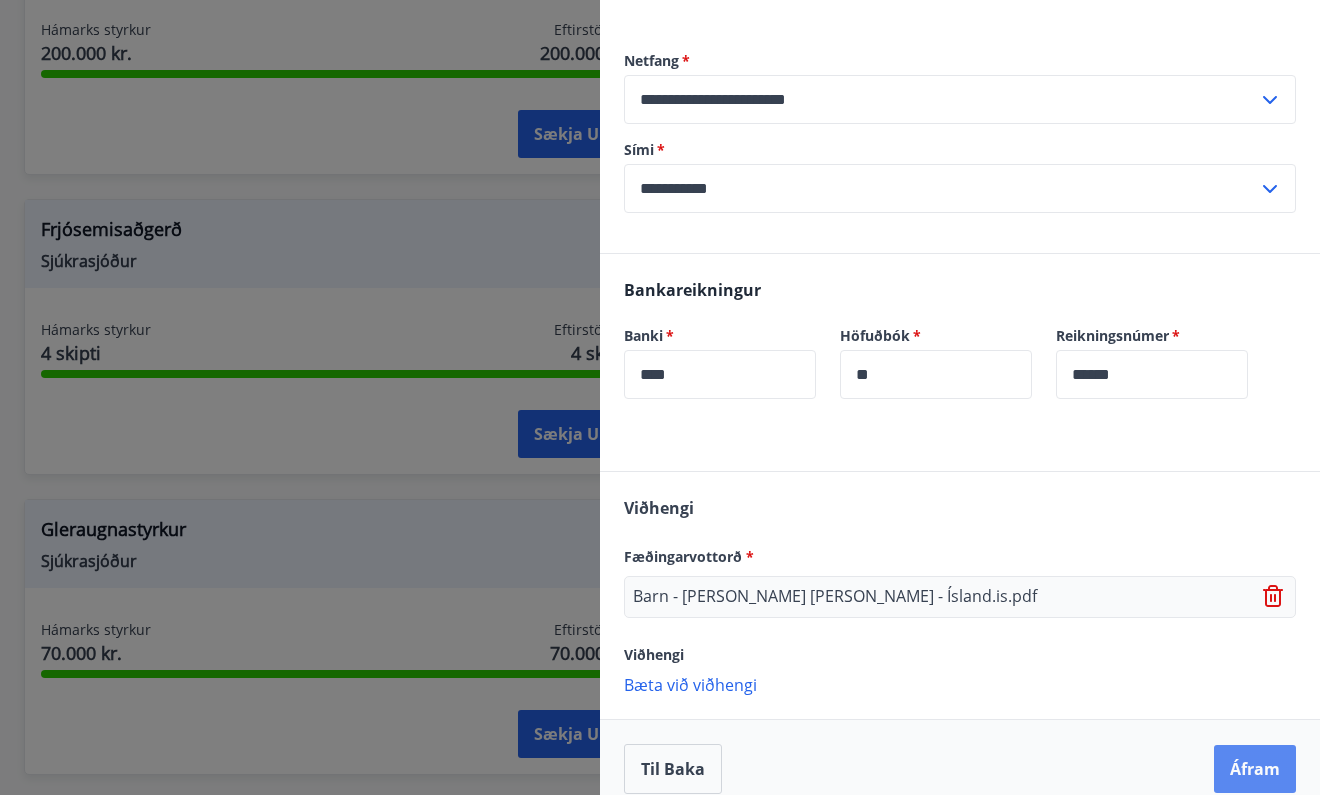 scroll, scrollTop: 367, scrollLeft: 0, axis: vertical 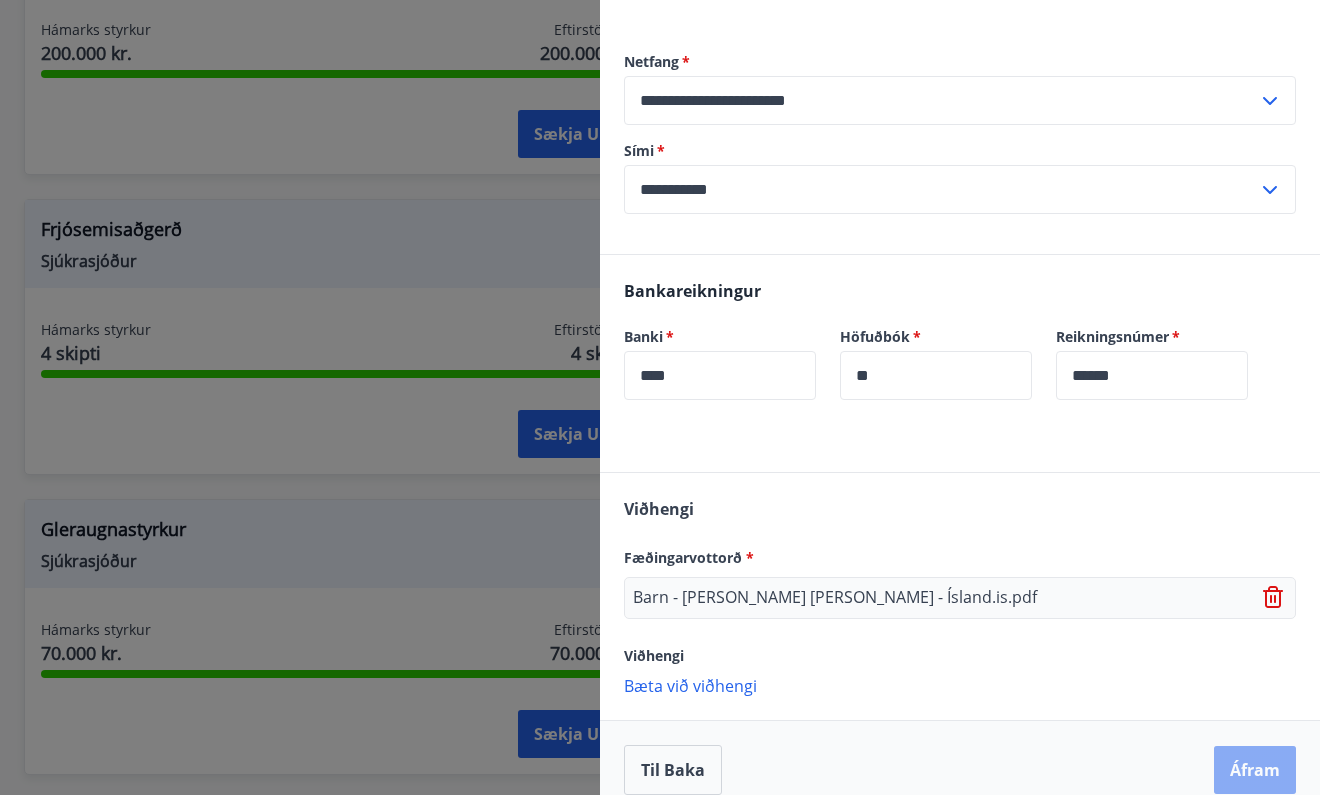 click on "Áfram" at bounding box center [1255, 770] 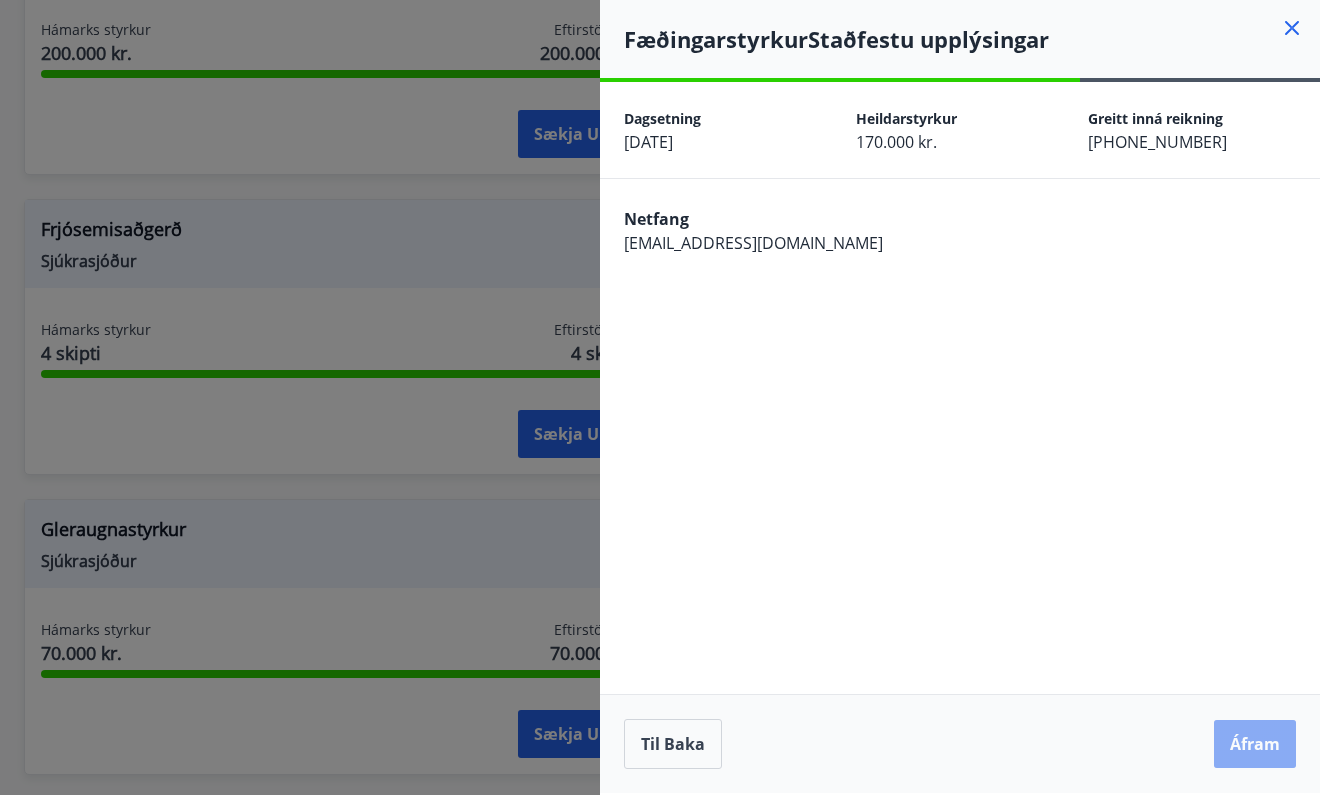click on "Áfram" at bounding box center (1255, 744) 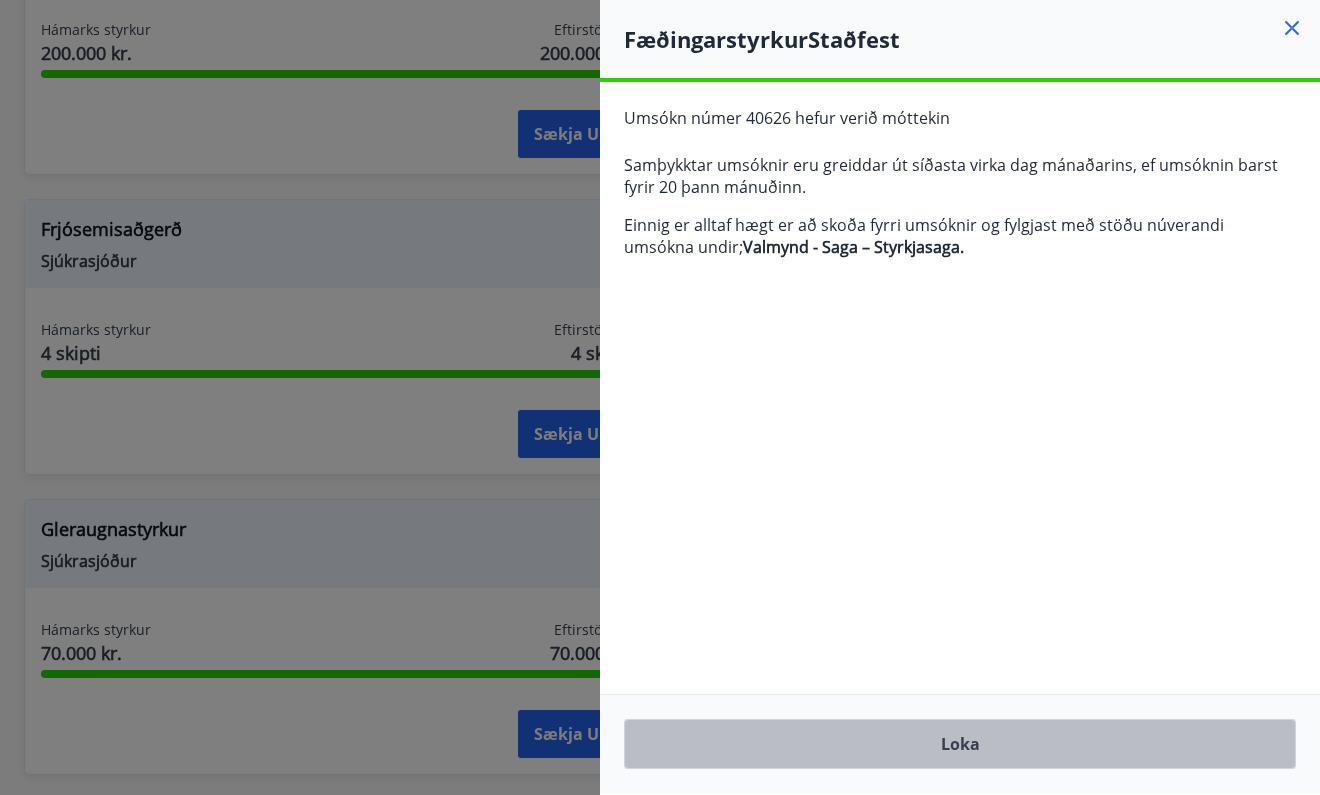 click on "Loka" at bounding box center [960, 744] 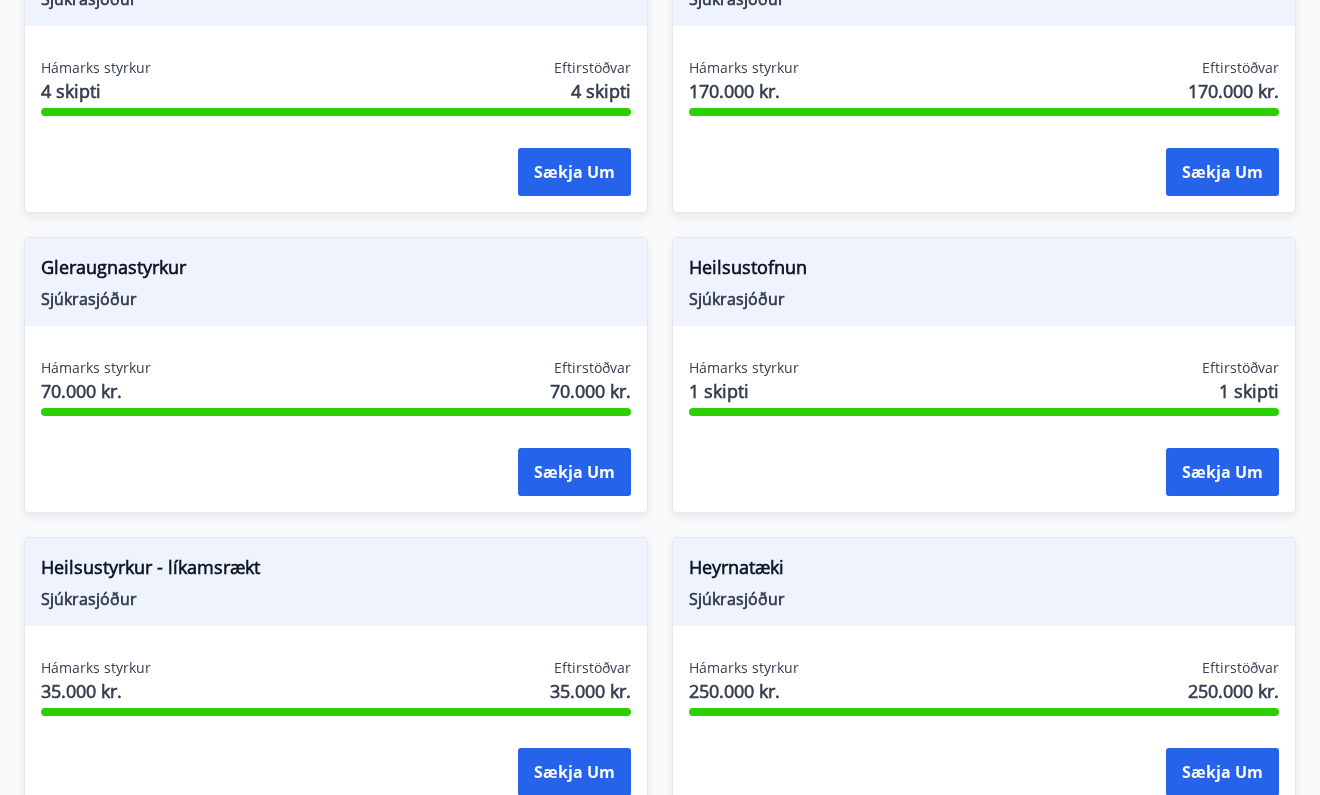 scroll, scrollTop: 867, scrollLeft: 0, axis: vertical 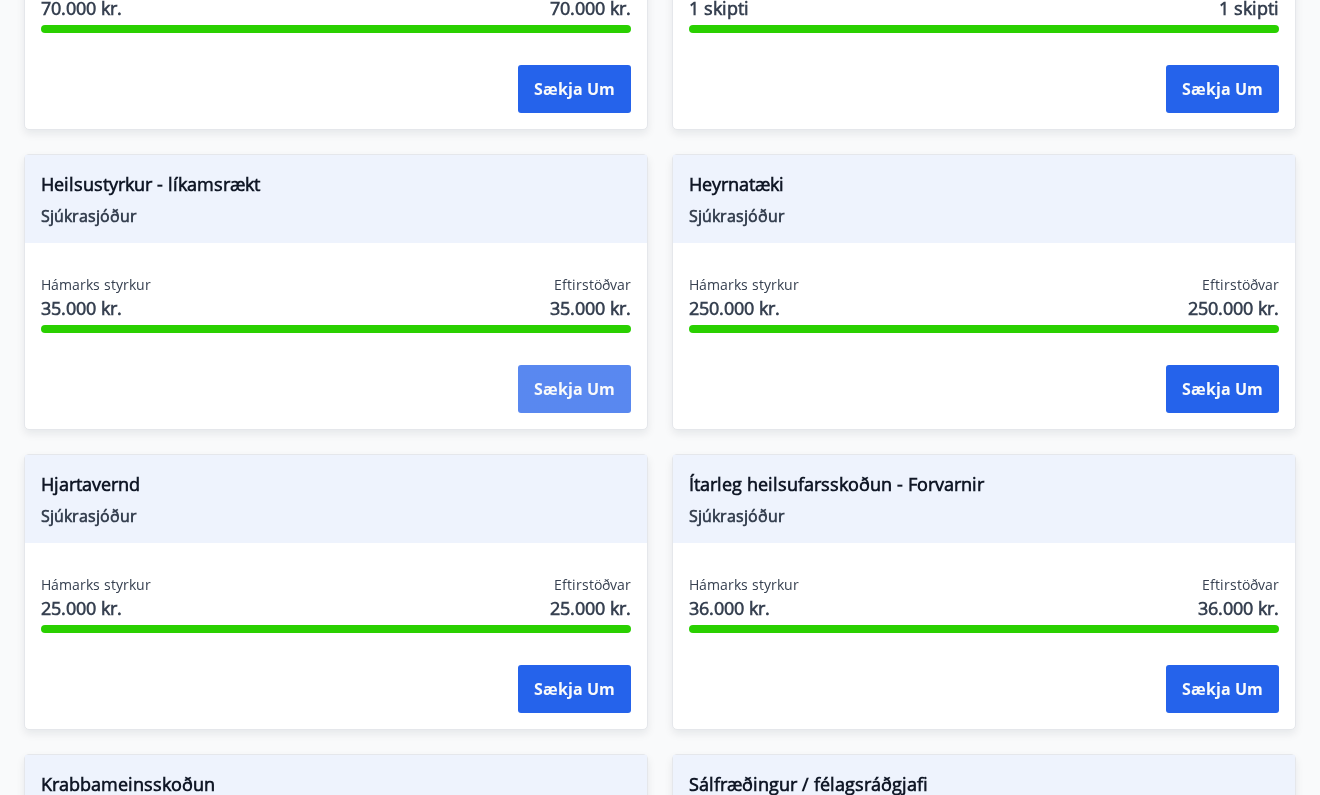 click on "Sækja um" at bounding box center [574, 389] 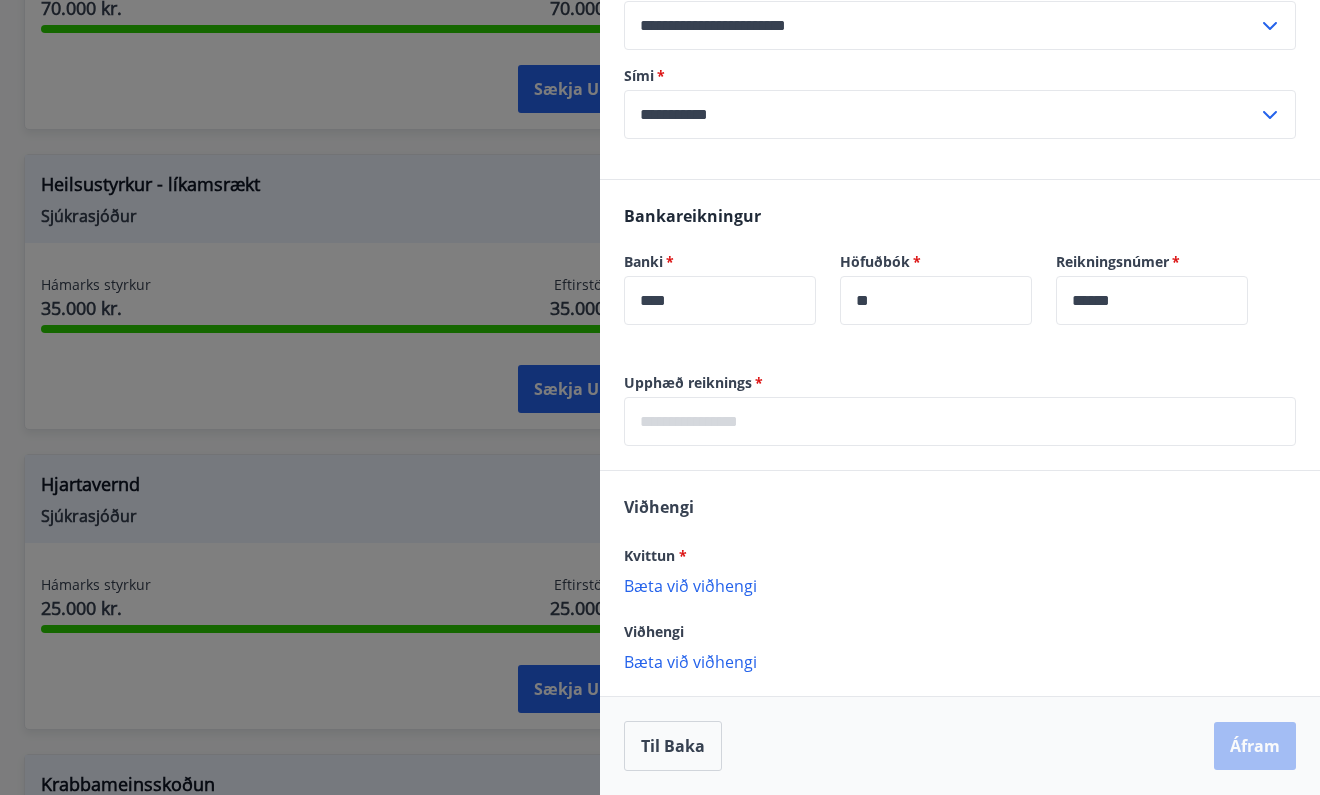 scroll, scrollTop: 466, scrollLeft: 0, axis: vertical 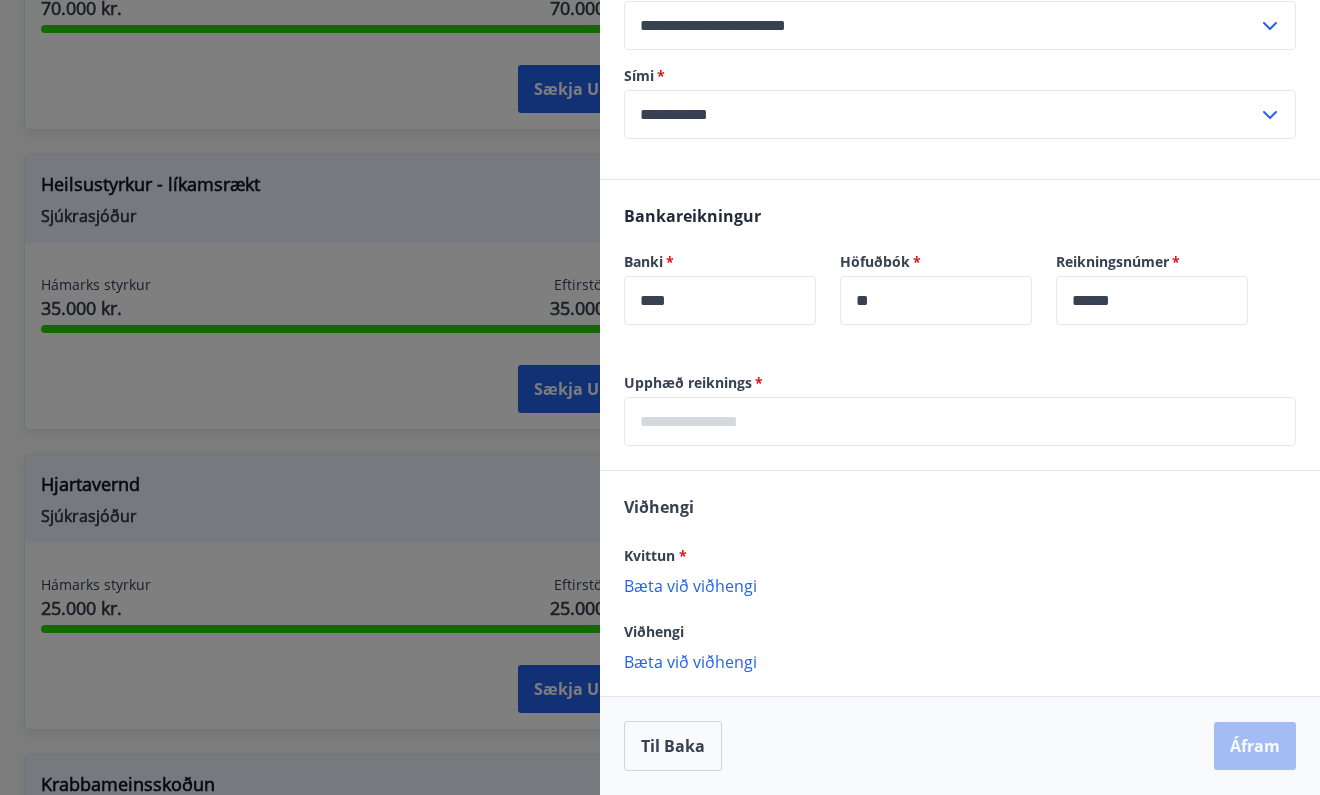 click at bounding box center (960, 421) 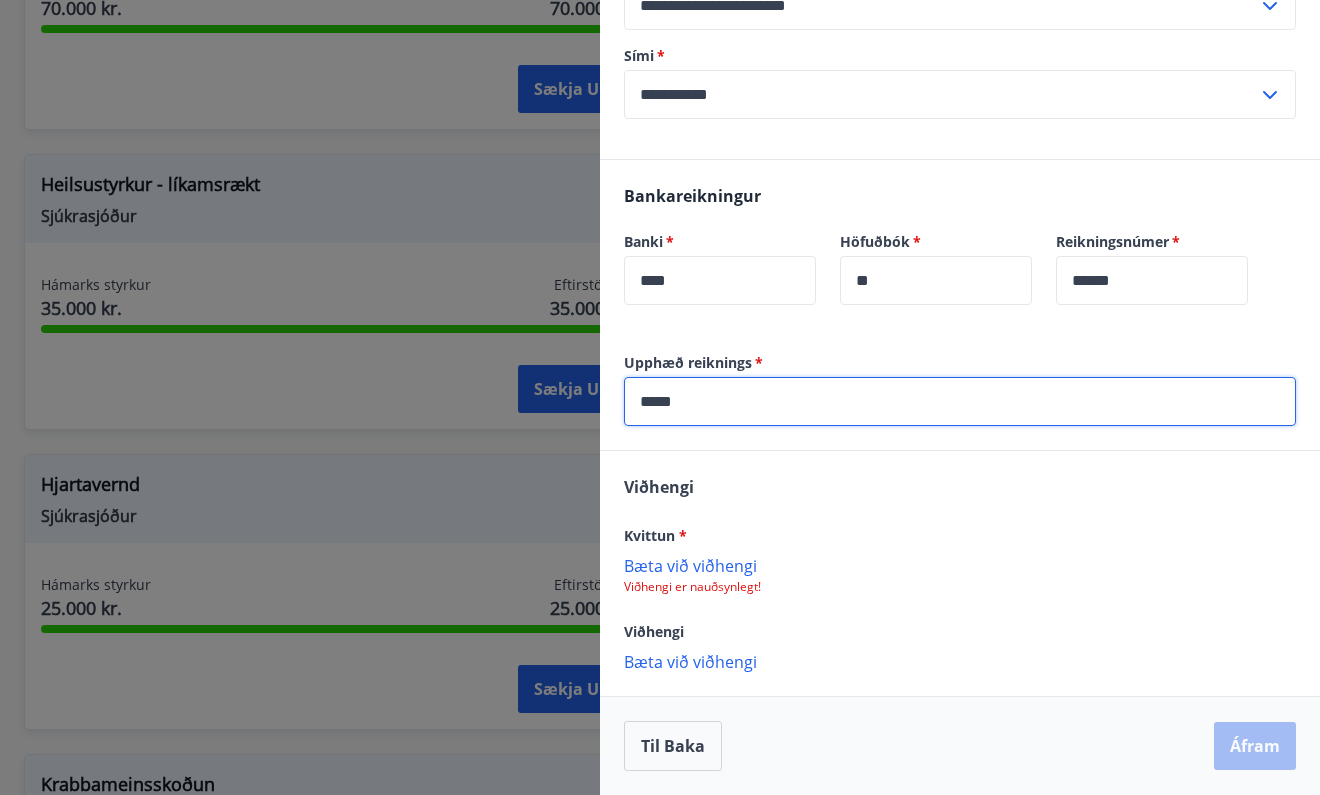 scroll, scrollTop: 486, scrollLeft: 0, axis: vertical 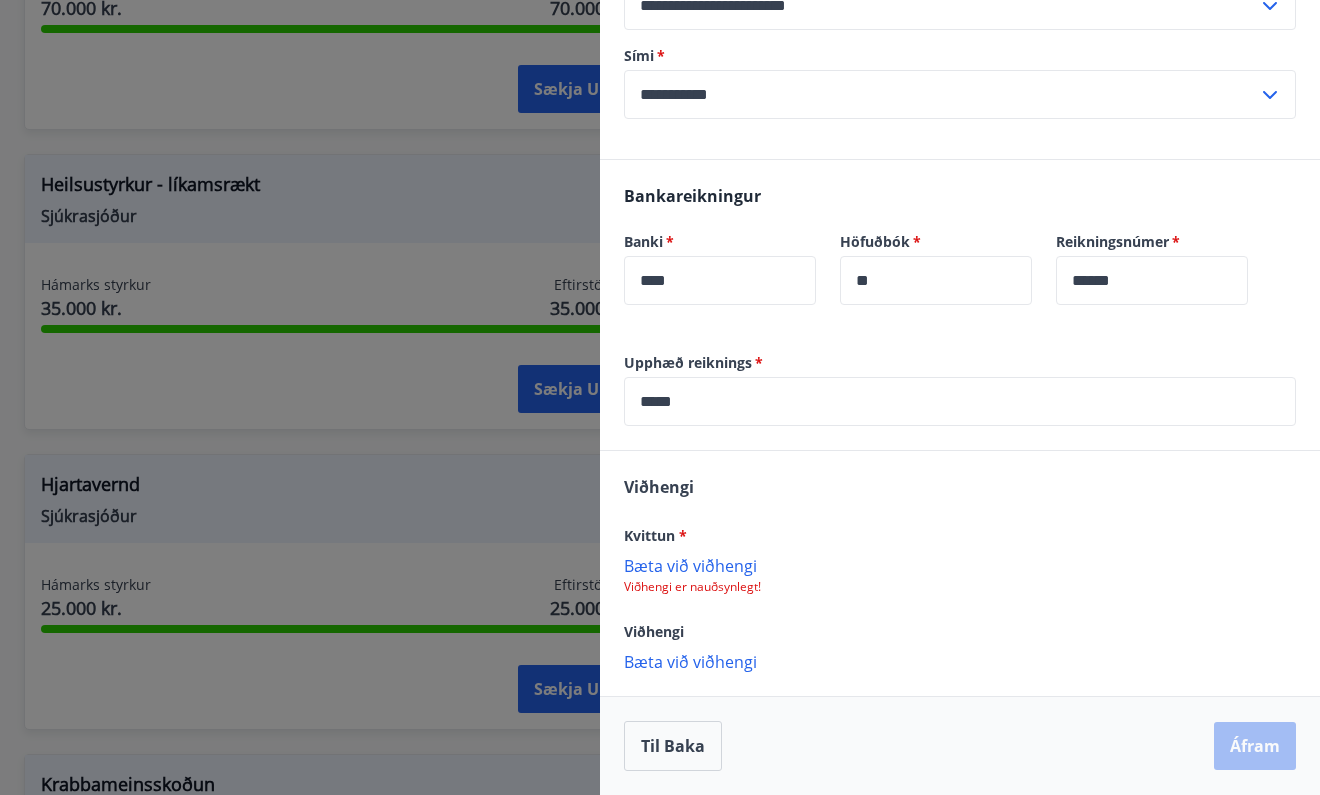 click on "Bæta við viðhengi" at bounding box center [960, 565] 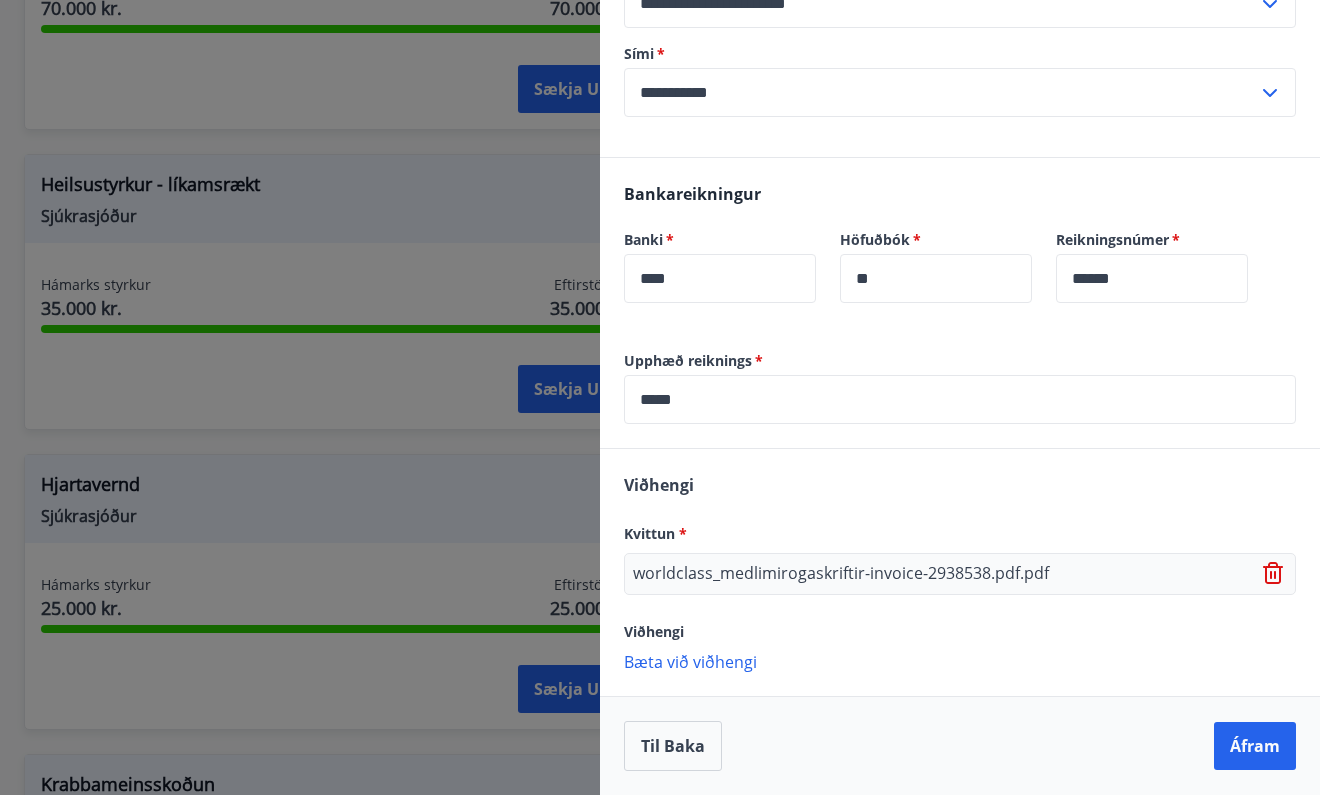 scroll, scrollTop: 488, scrollLeft: 0, axis: vertical 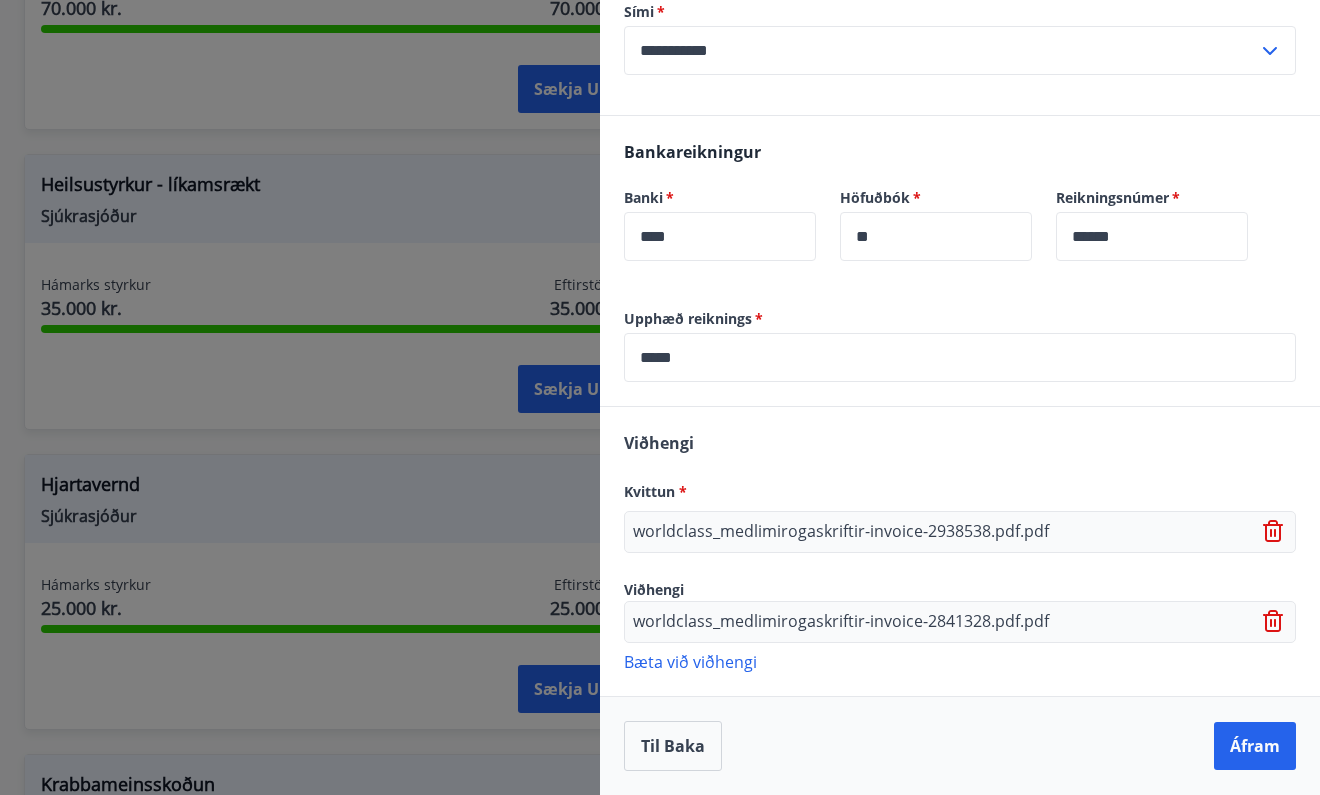 click on "Bæta við viðhengi" at bounding box center [960, 661] 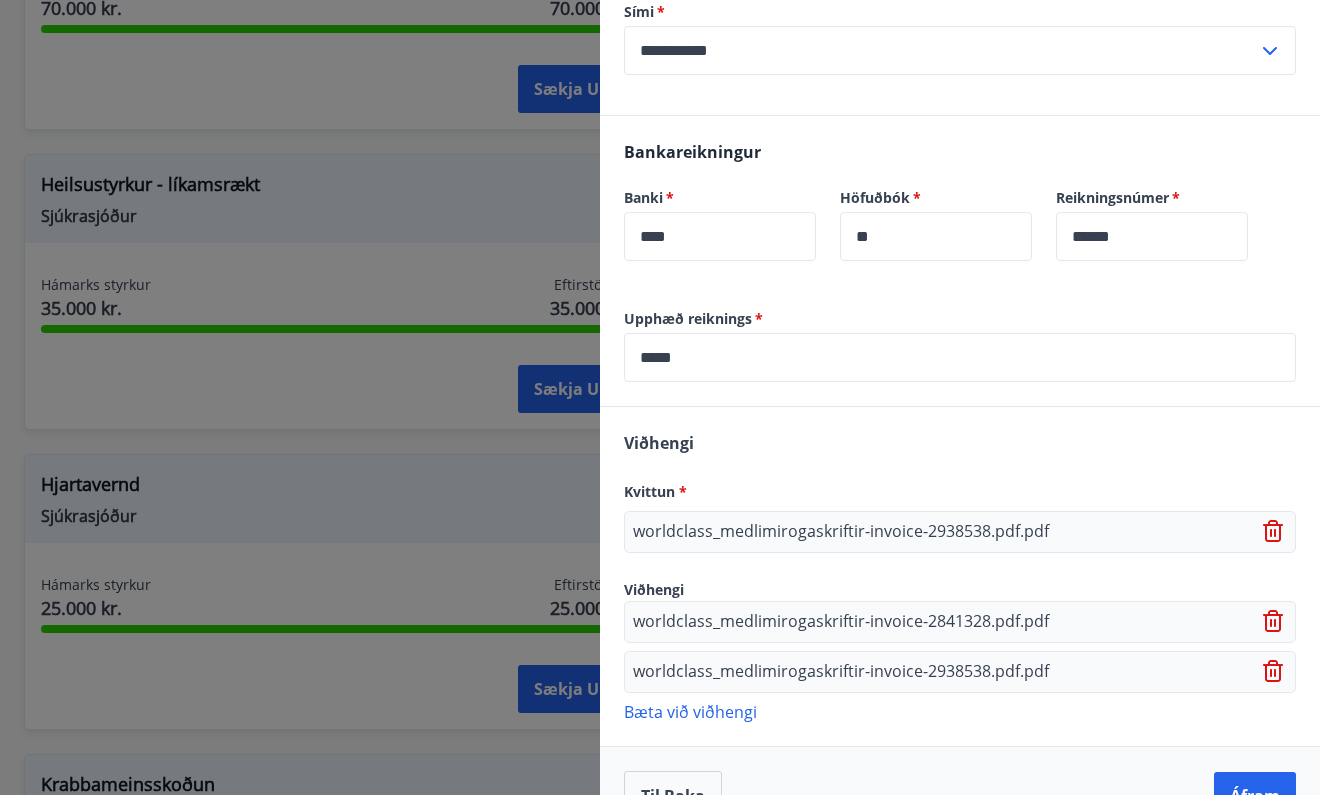 click on "Bæta við viðhengi" at bounding box center [960, 711] 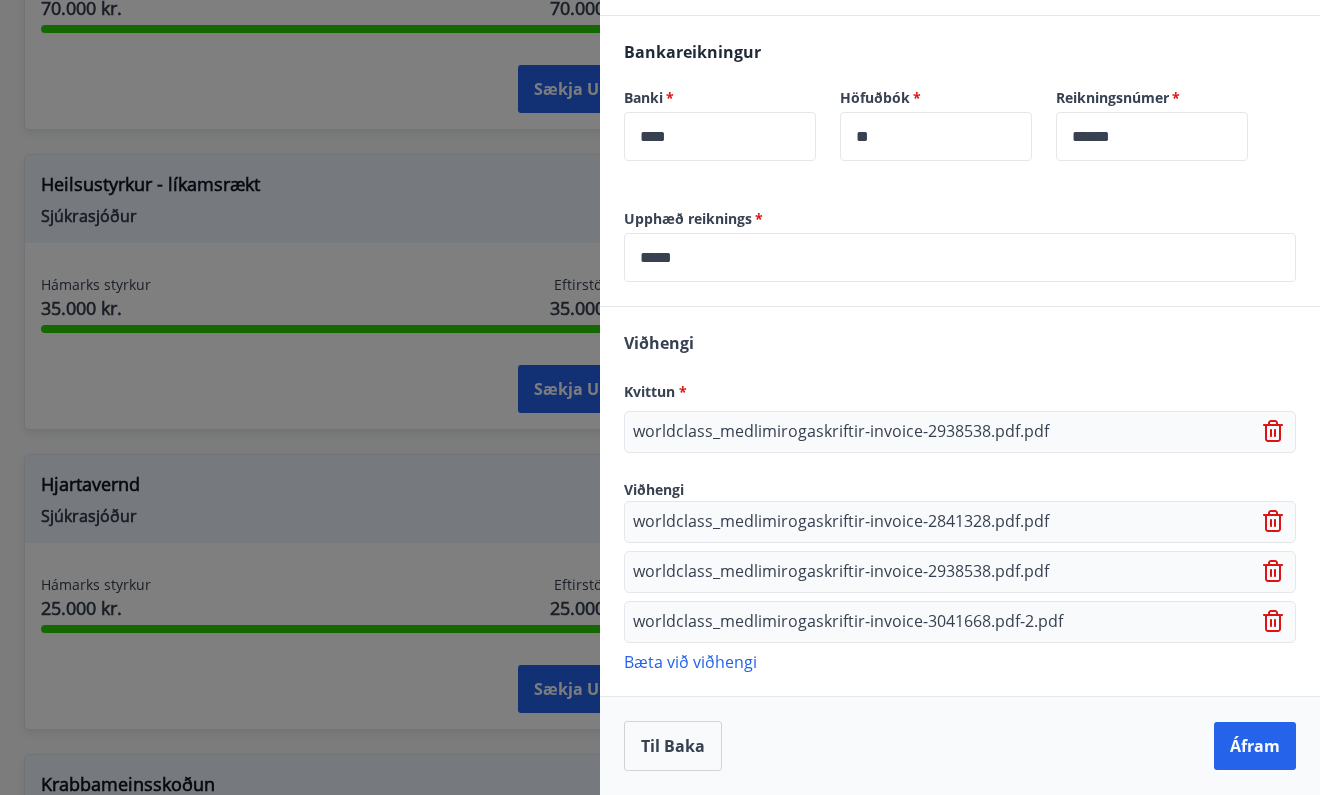 scroll, scrollTop: 630, scrollLeft: 0, axis: vertical 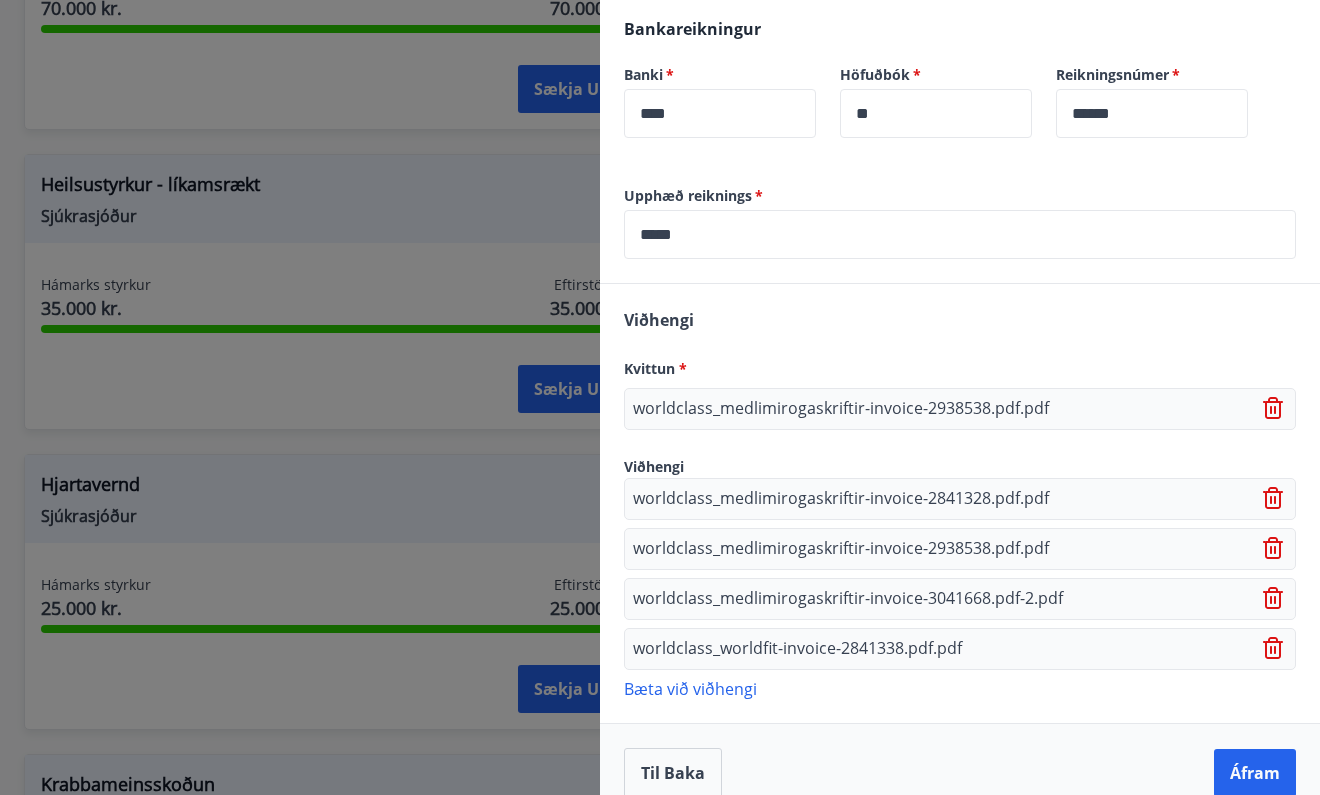 click 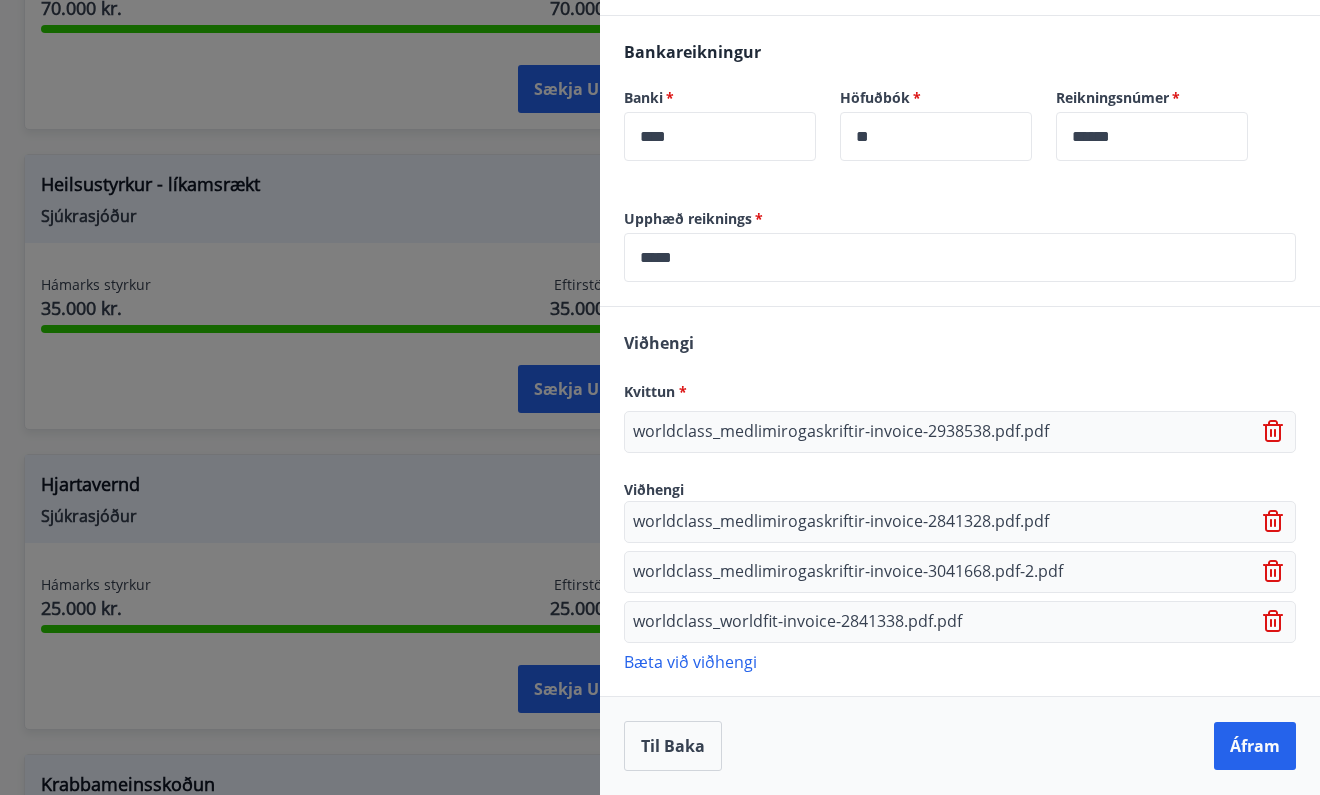 click on "Bæta við viðhengi" at bounding box center (960, 661) 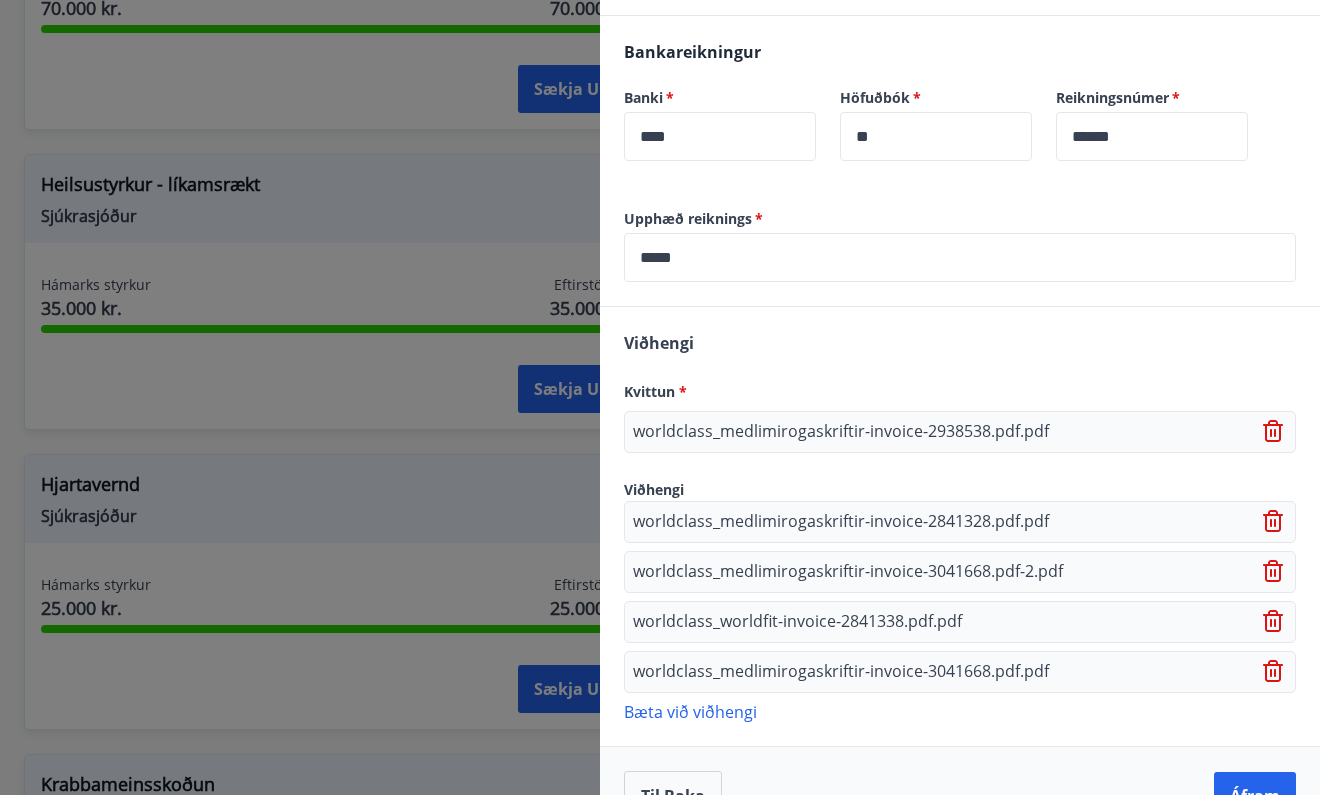 click 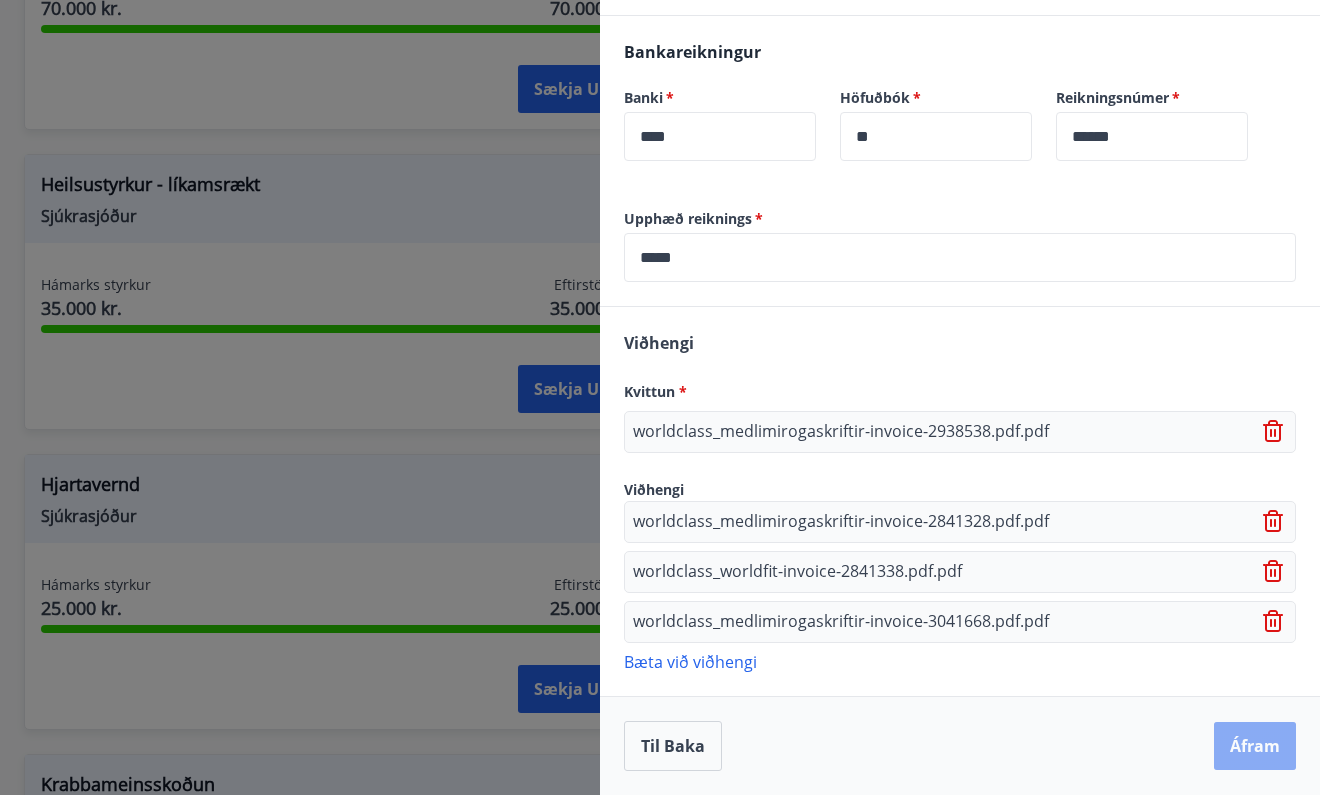 click on "Áfram" at bounding box center [1255, 746] 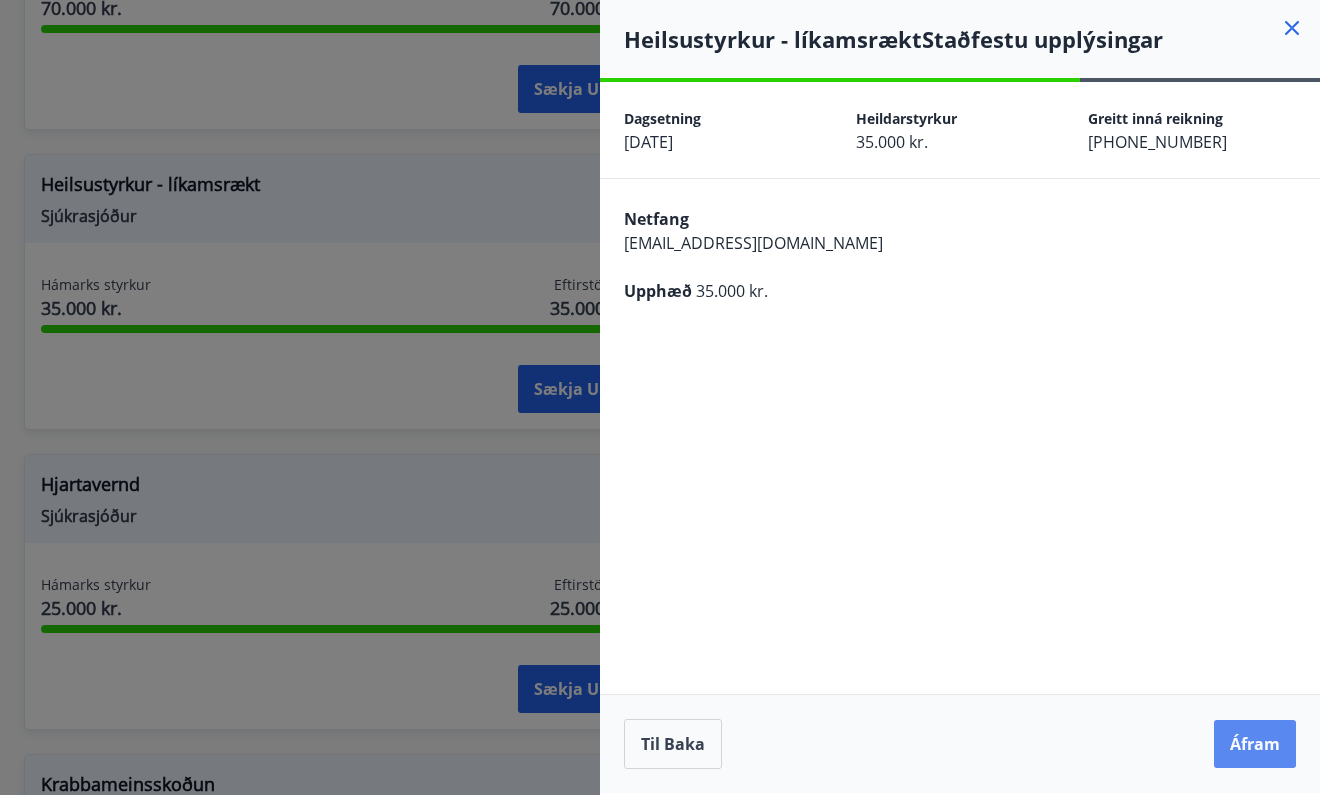 click on "Áfram" at bounding box center [1255, 744] 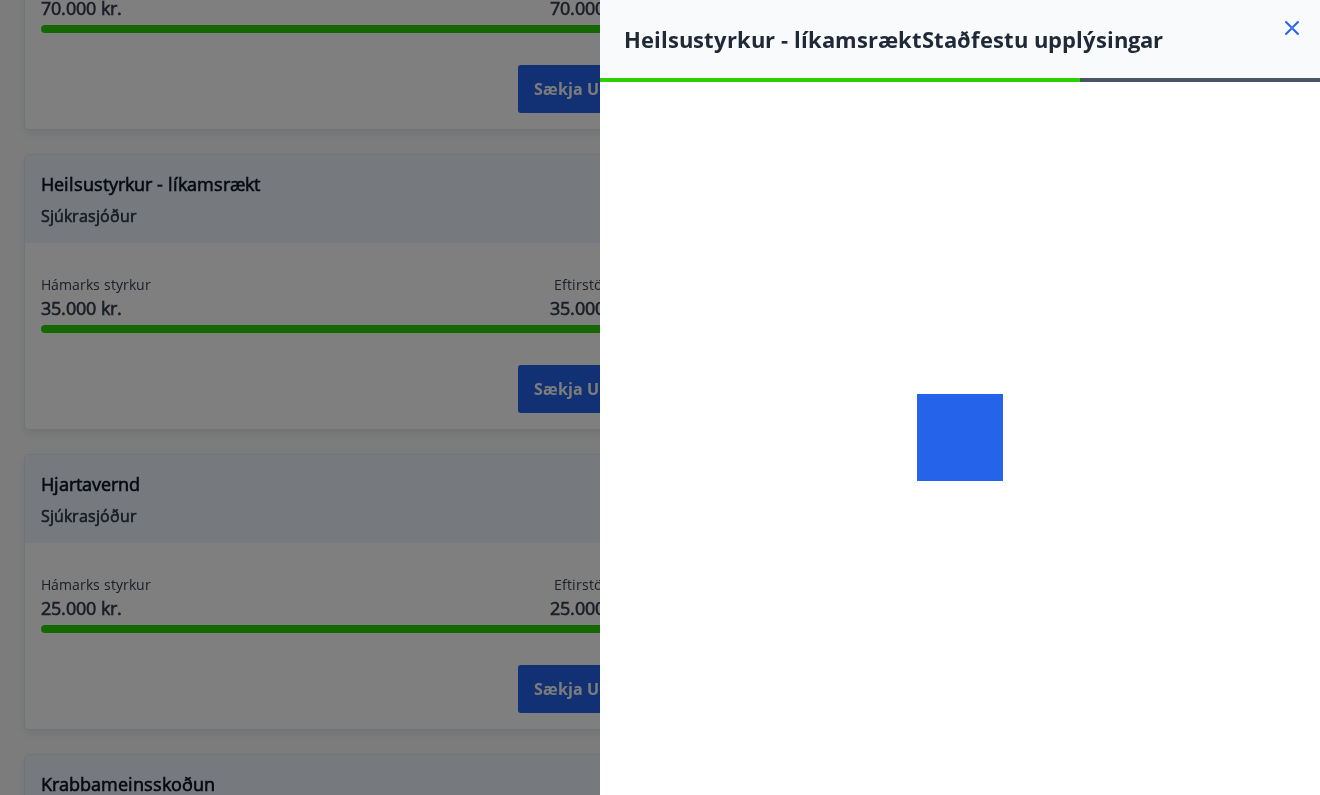 click at bounding box center (960, 437) 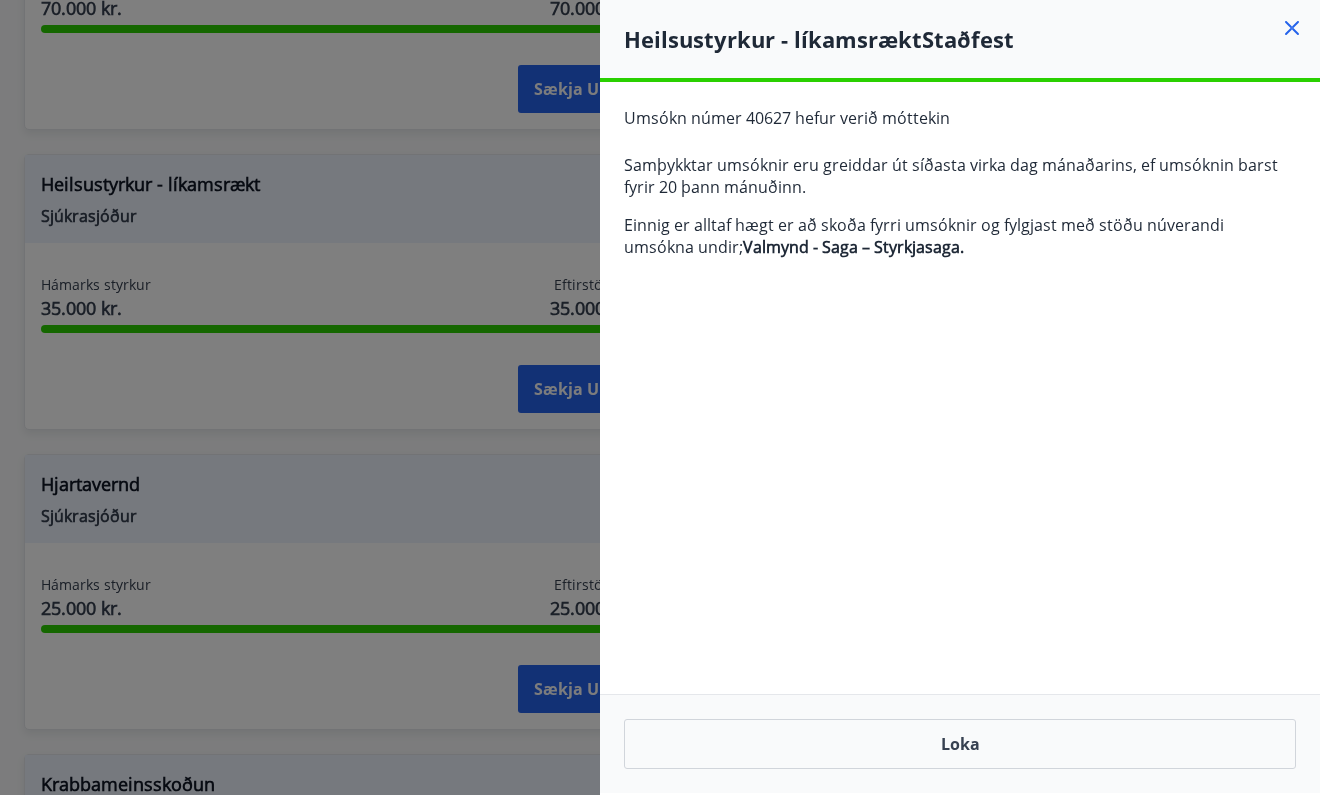 click at bounding box center (660, 397) 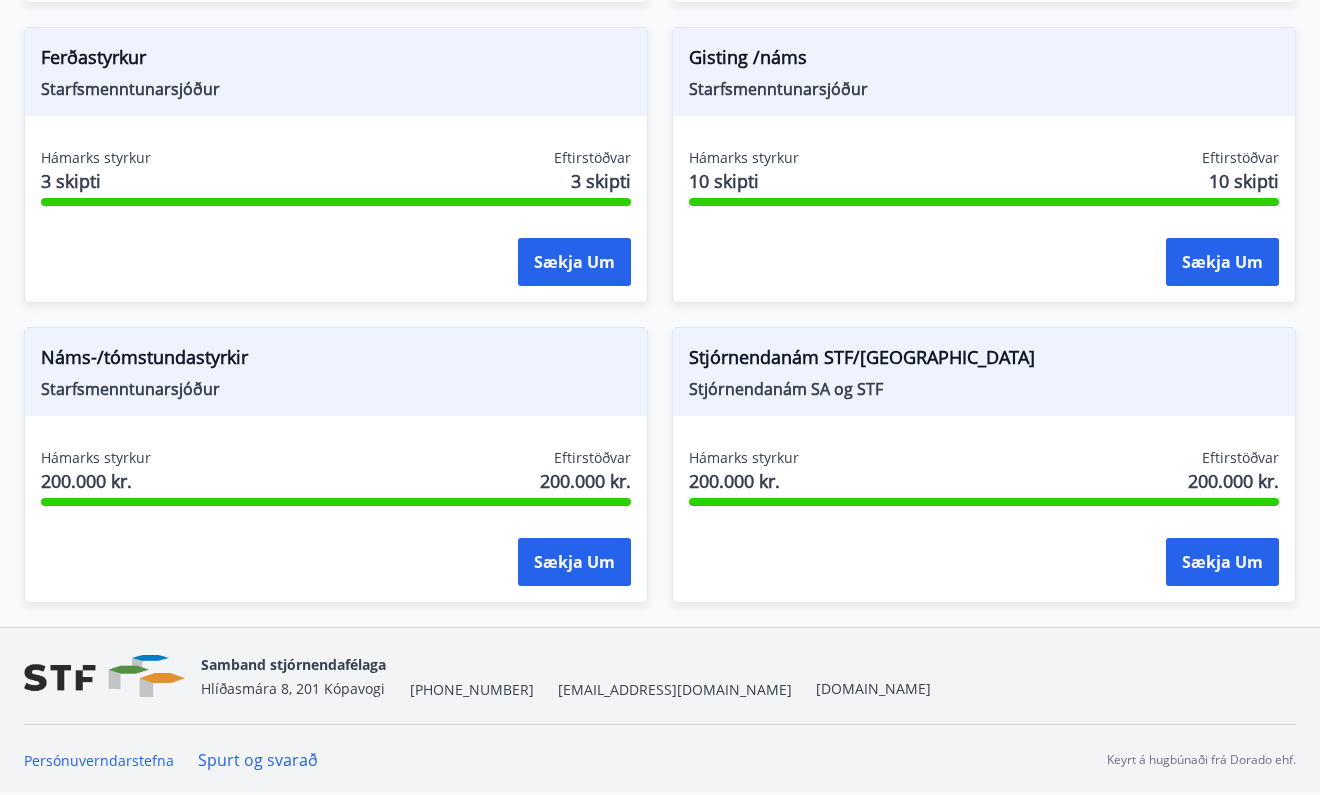 scroll, scrollTop: 2575, scrollLeft: 0, axis: vertical 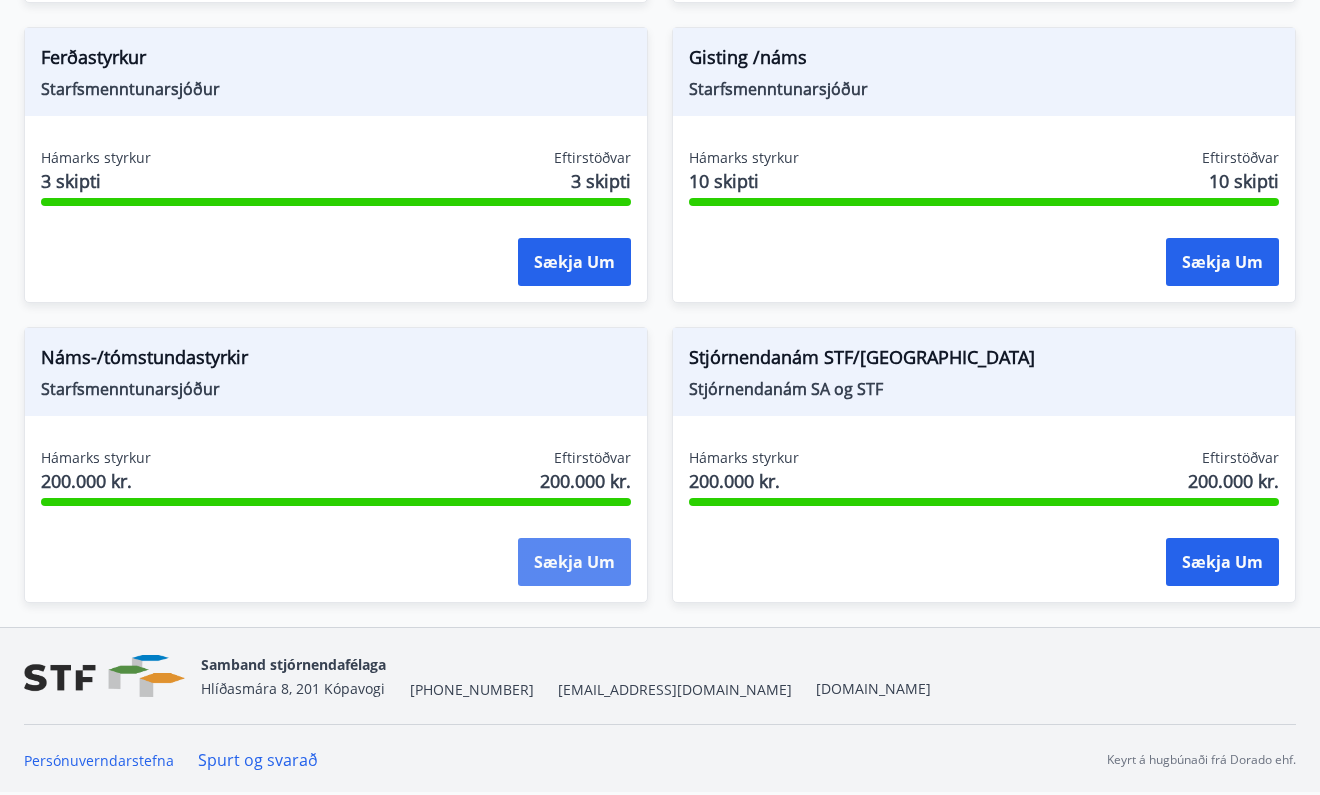 click on "Sækja um" at bounding box center (574, 562) 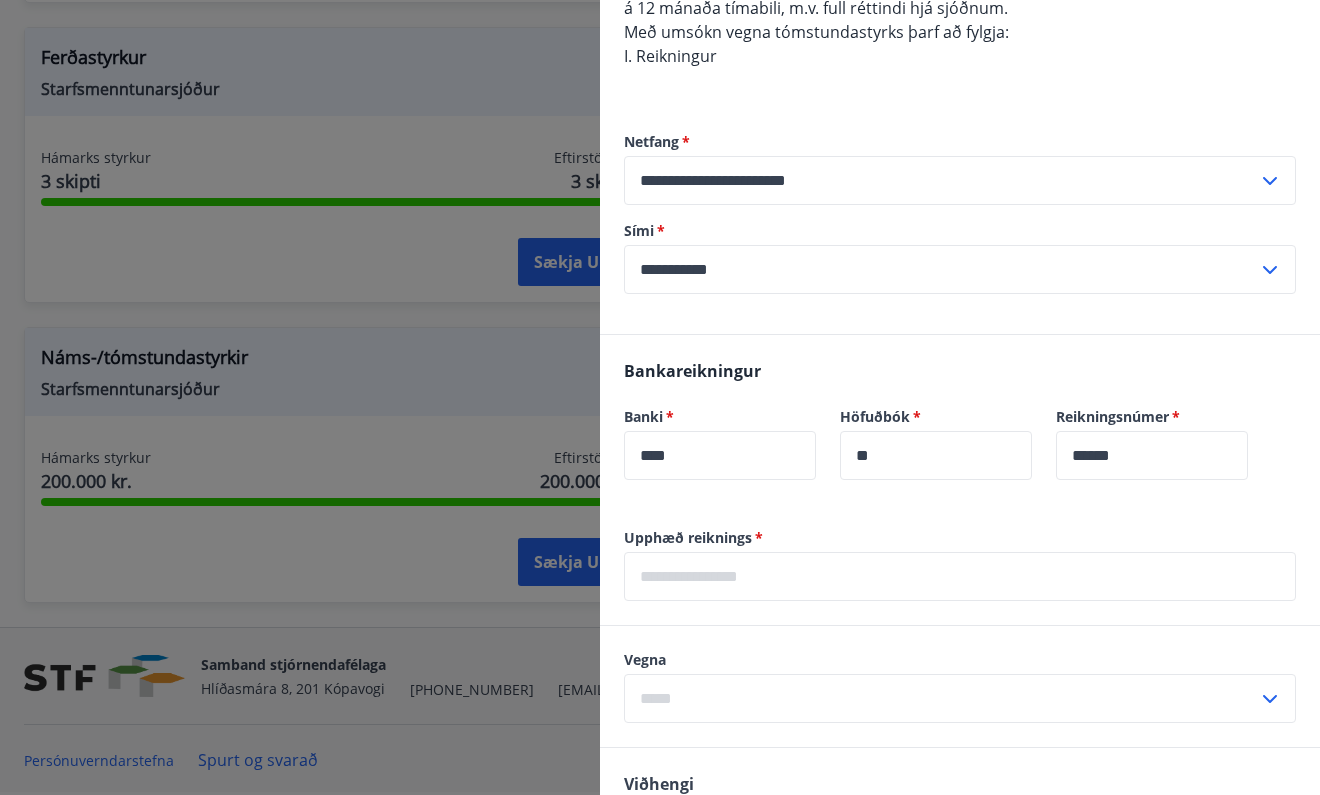 scroll, scrollTop: 608, scrollLeft: 0, axis: vertical 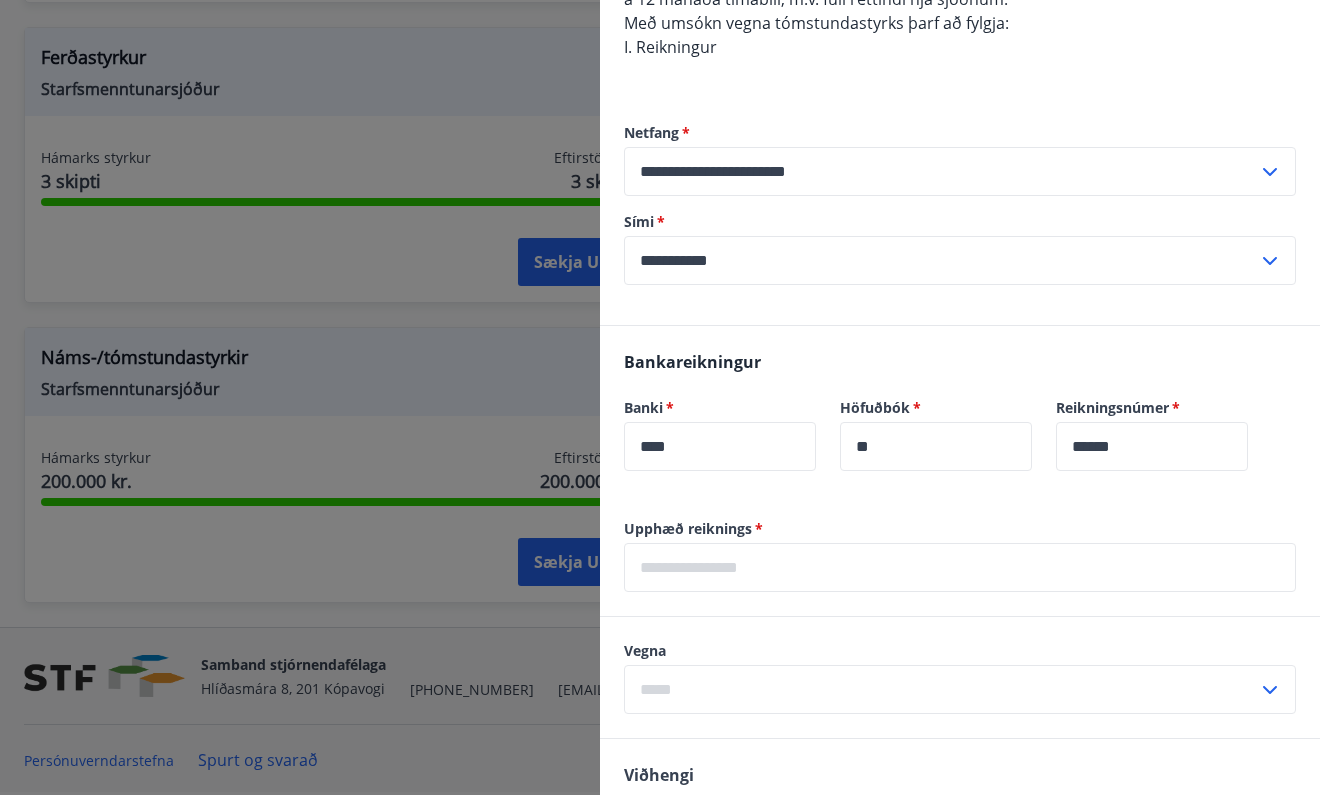 click at bounding box center [960, 567] 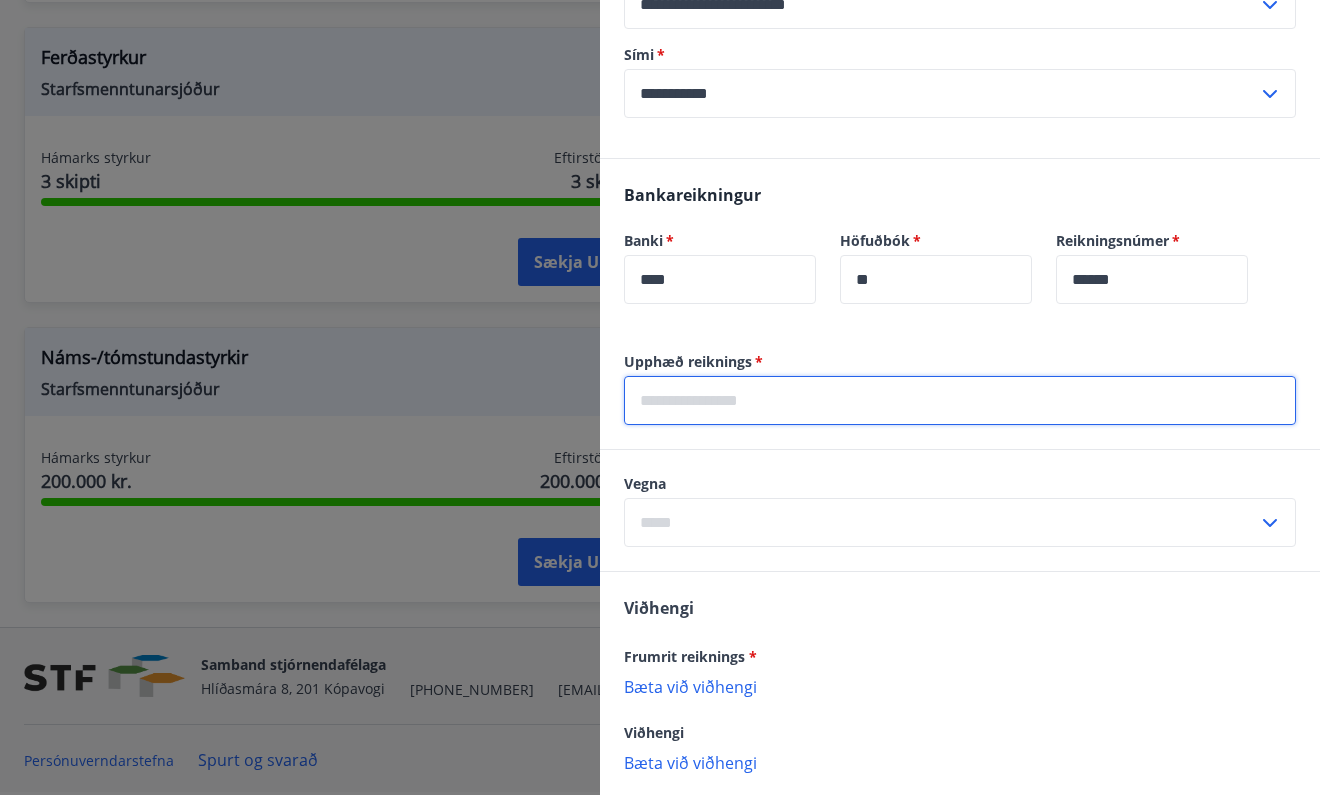 scroll, scrollTop: 778, scrollLeft: 0, axis: vertical 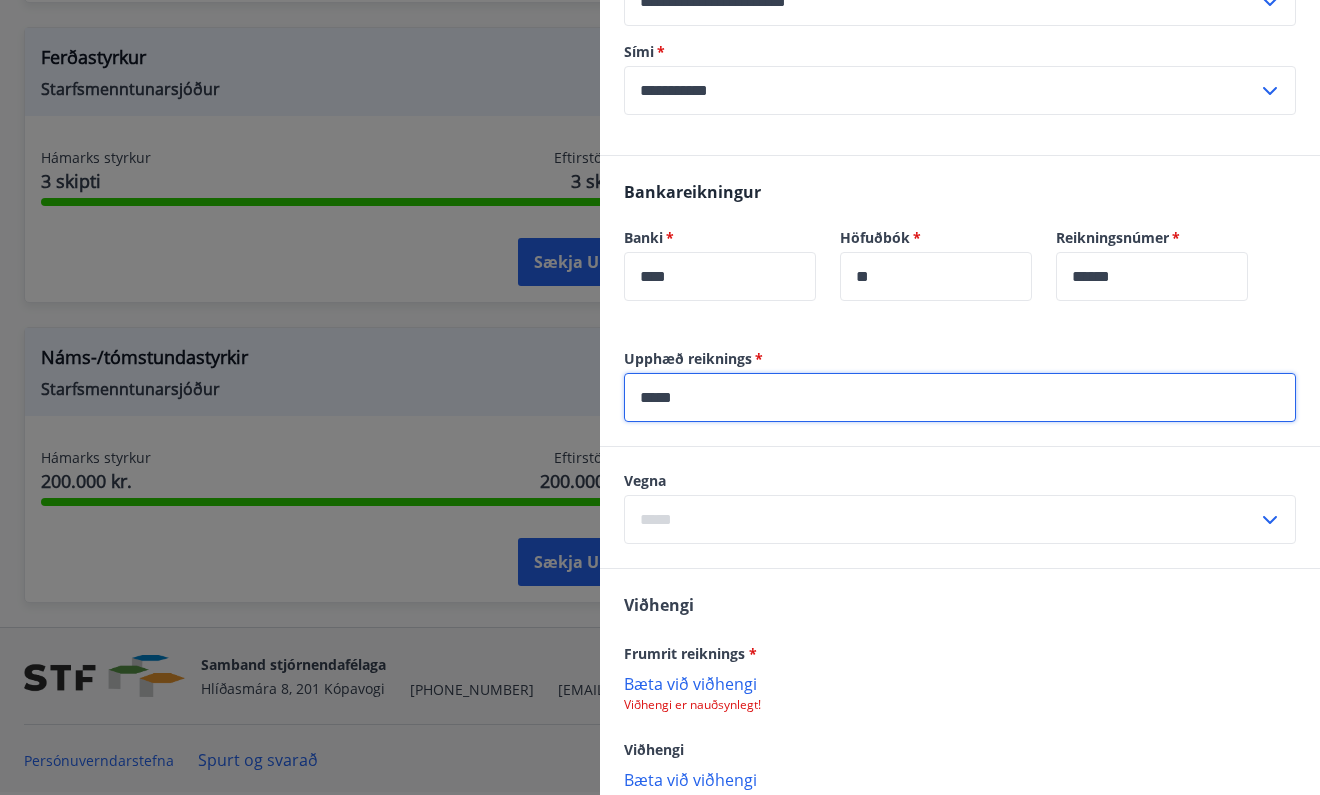 type on "*****" 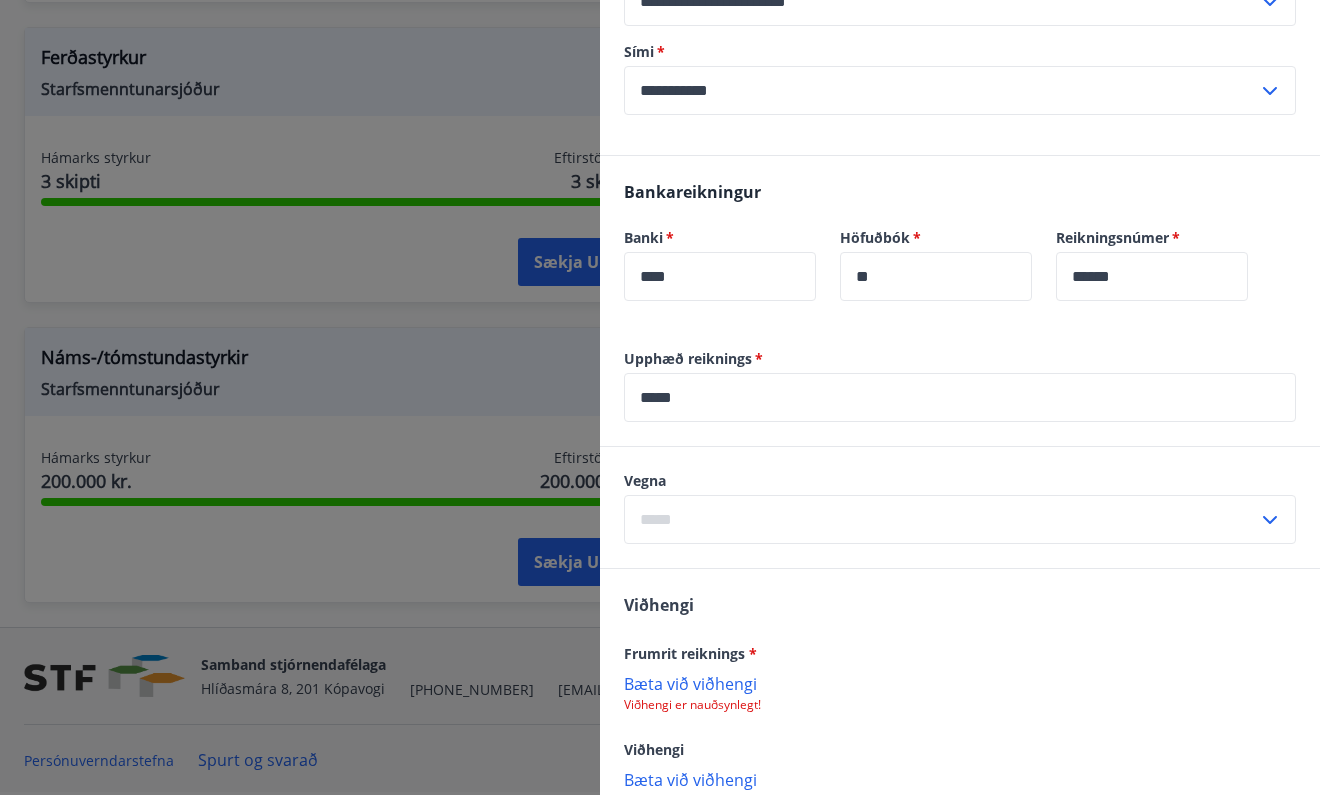 click on "Vegna ​" at bounding box center (960, 507) 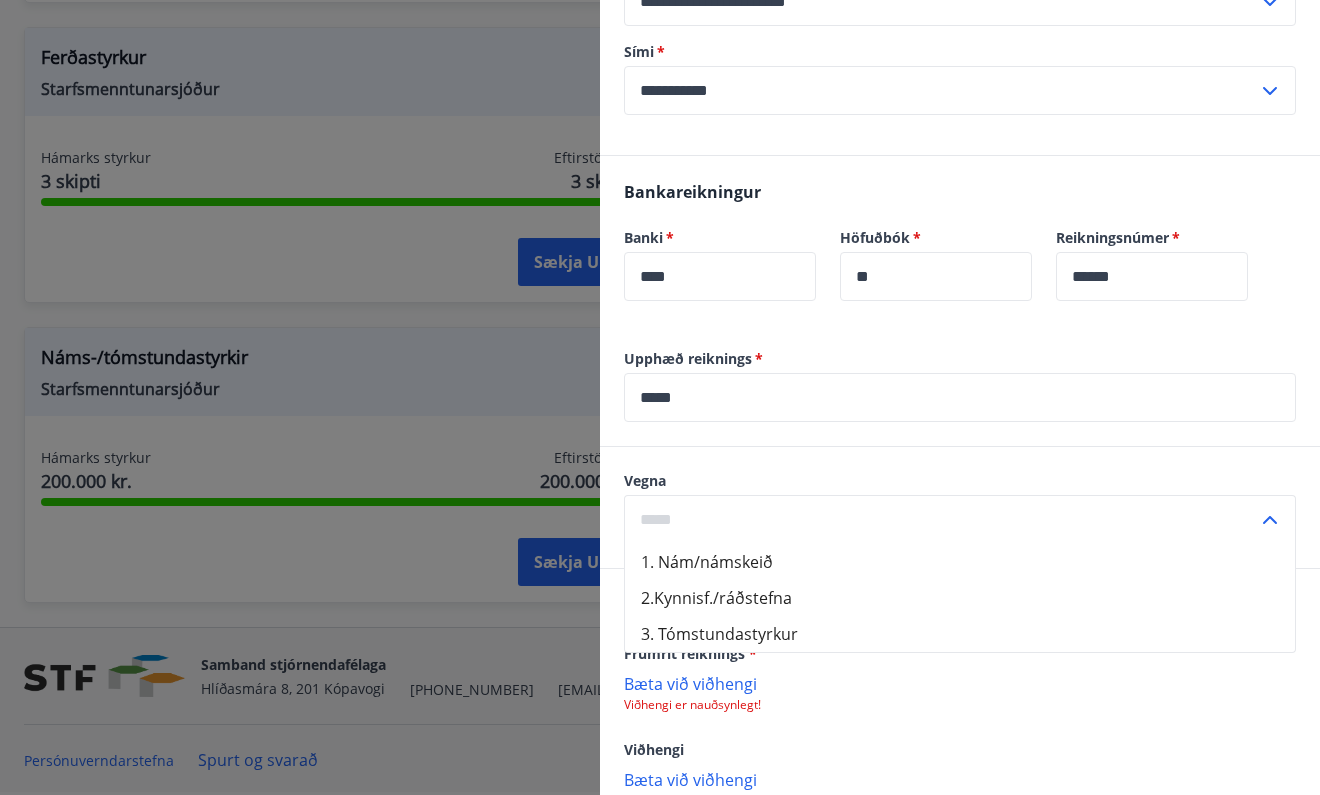 click on "1. Nám/námskeið" at bounding box center (960, 562) 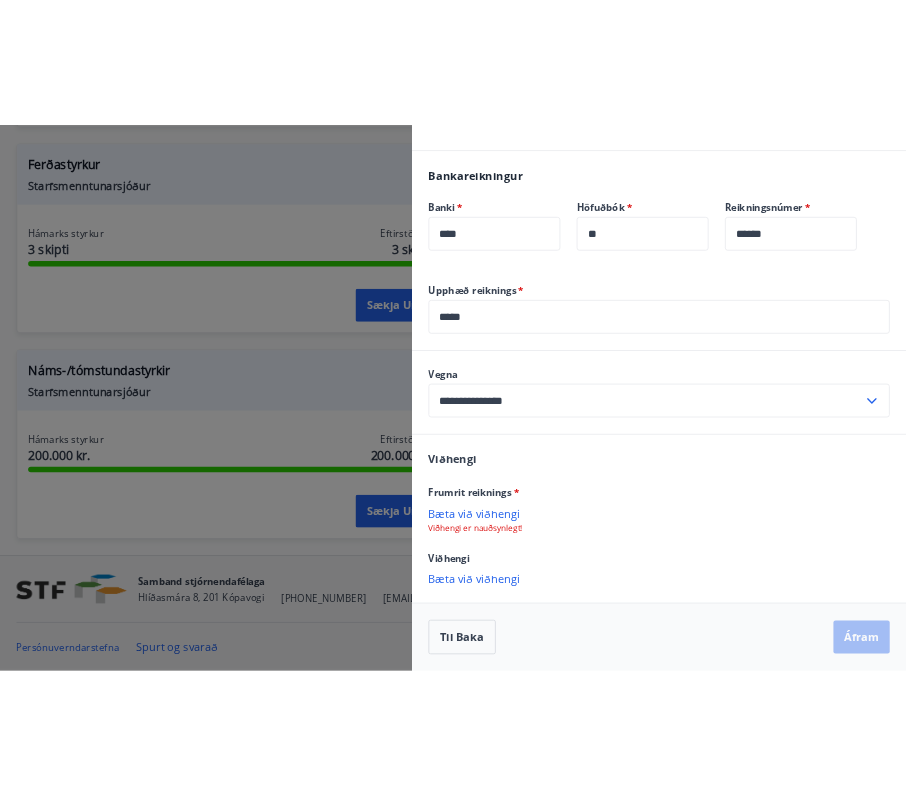 scroll, scrollTop: 896, scrollLeft: 0, axis: vertical 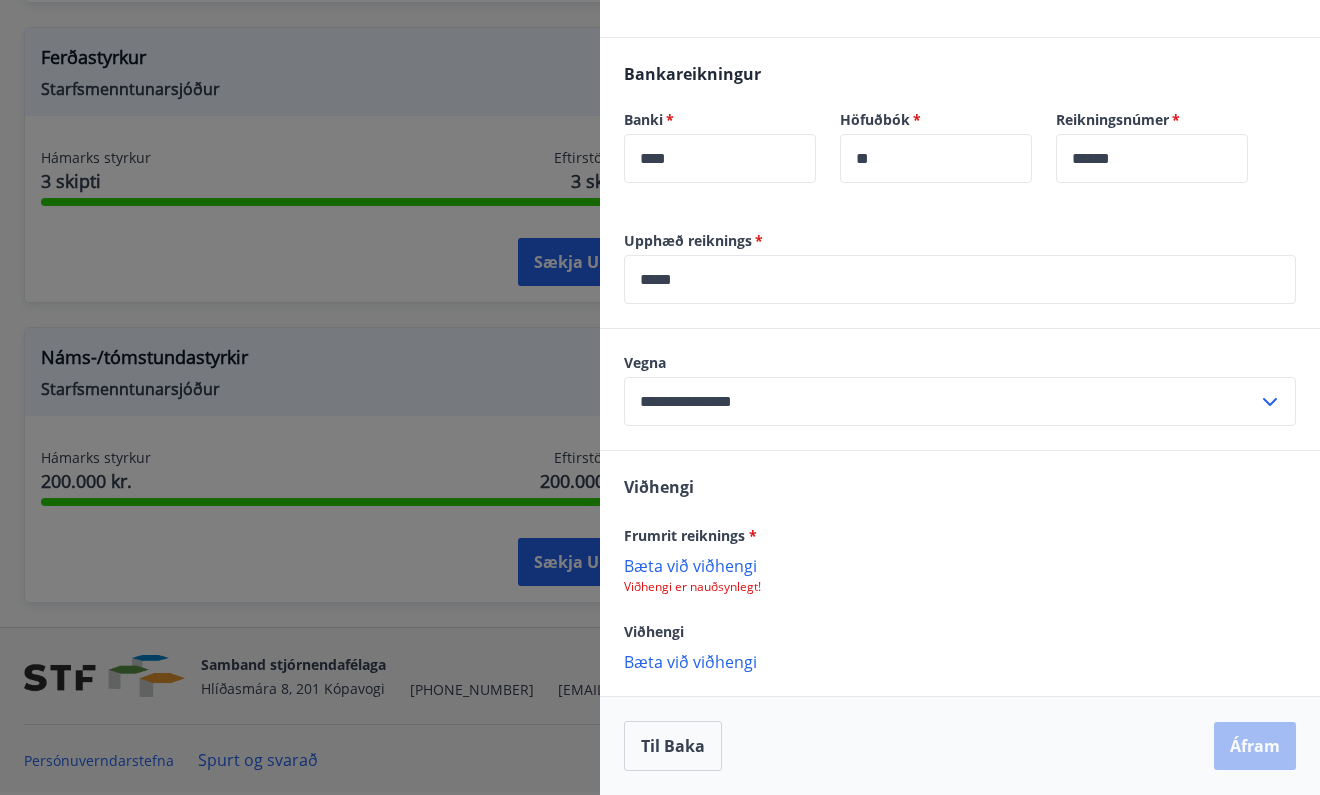 click on "Bæta við viðhengi" at bounding box center (960, 565) 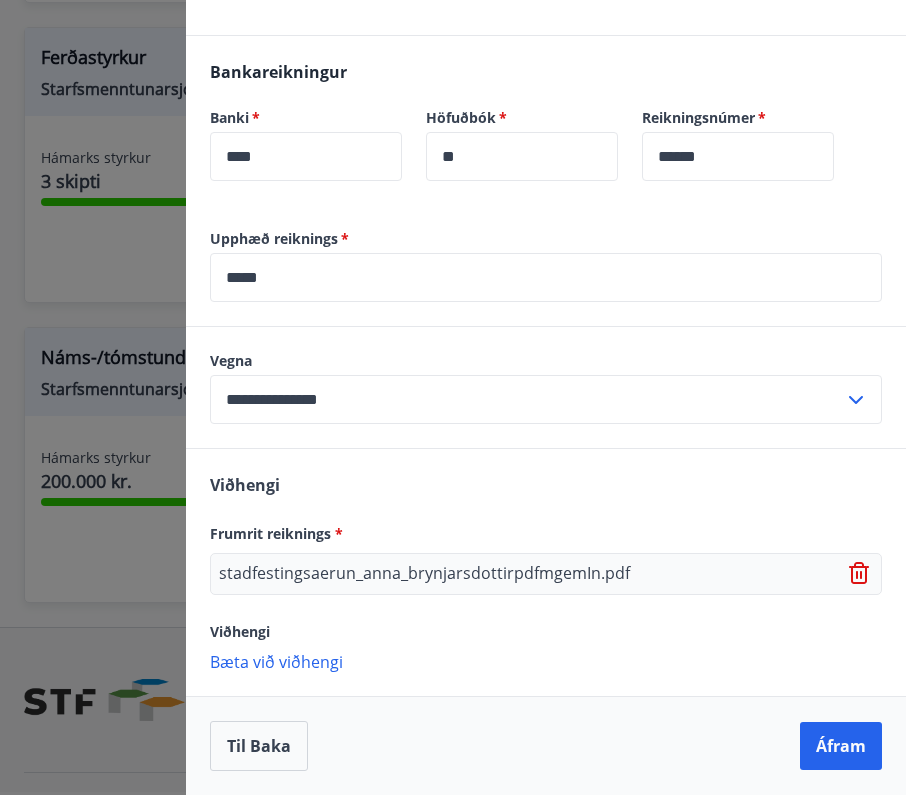 scroll, scrollTop: 898, scrollLeft: 0, axis: vertical 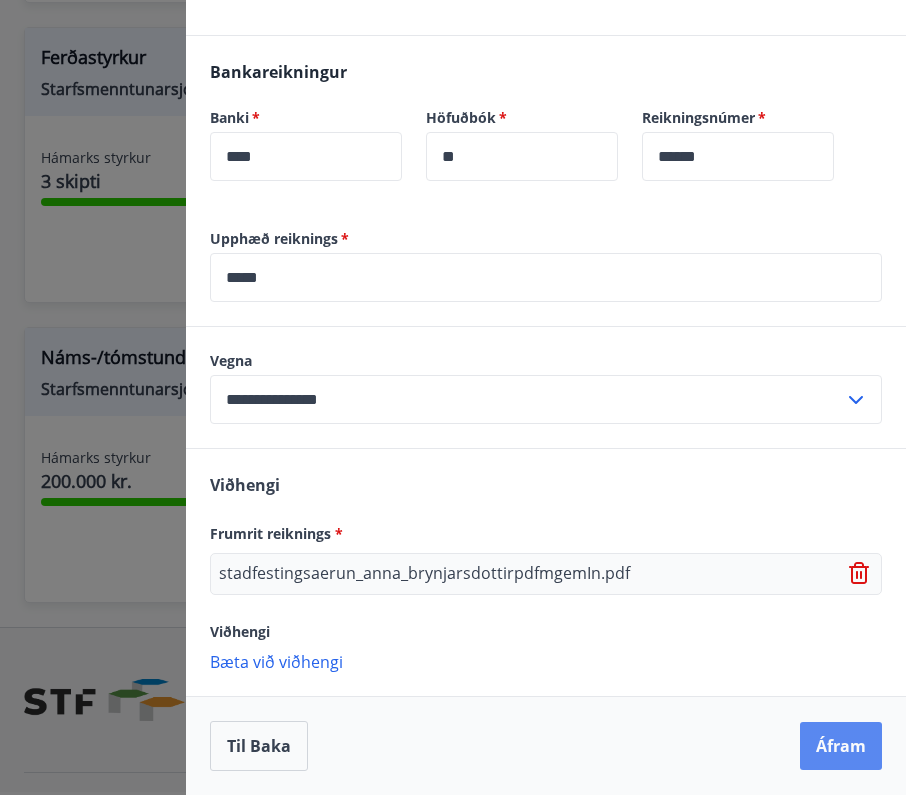 click on "Áfram" at bounding box center [841, 746] 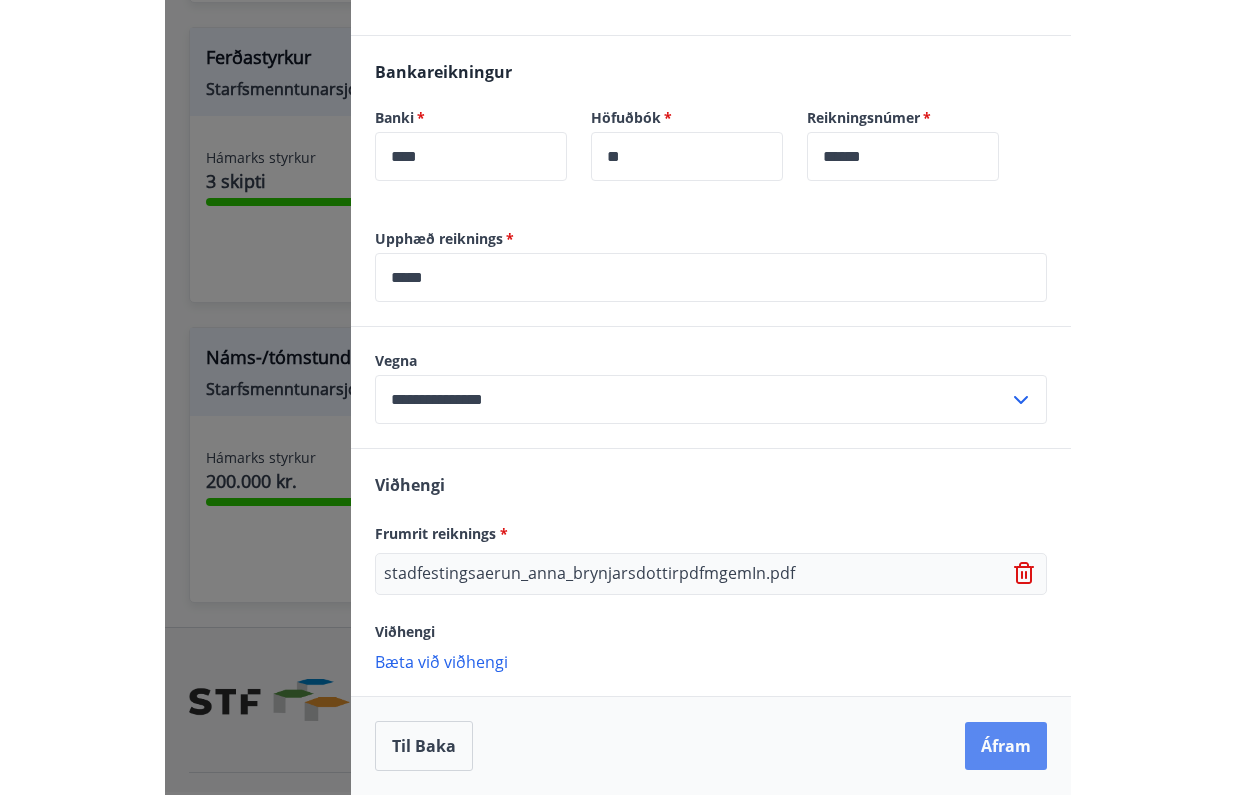 scroll, scrollTop: 0, scrollLeft: 0, axis: both 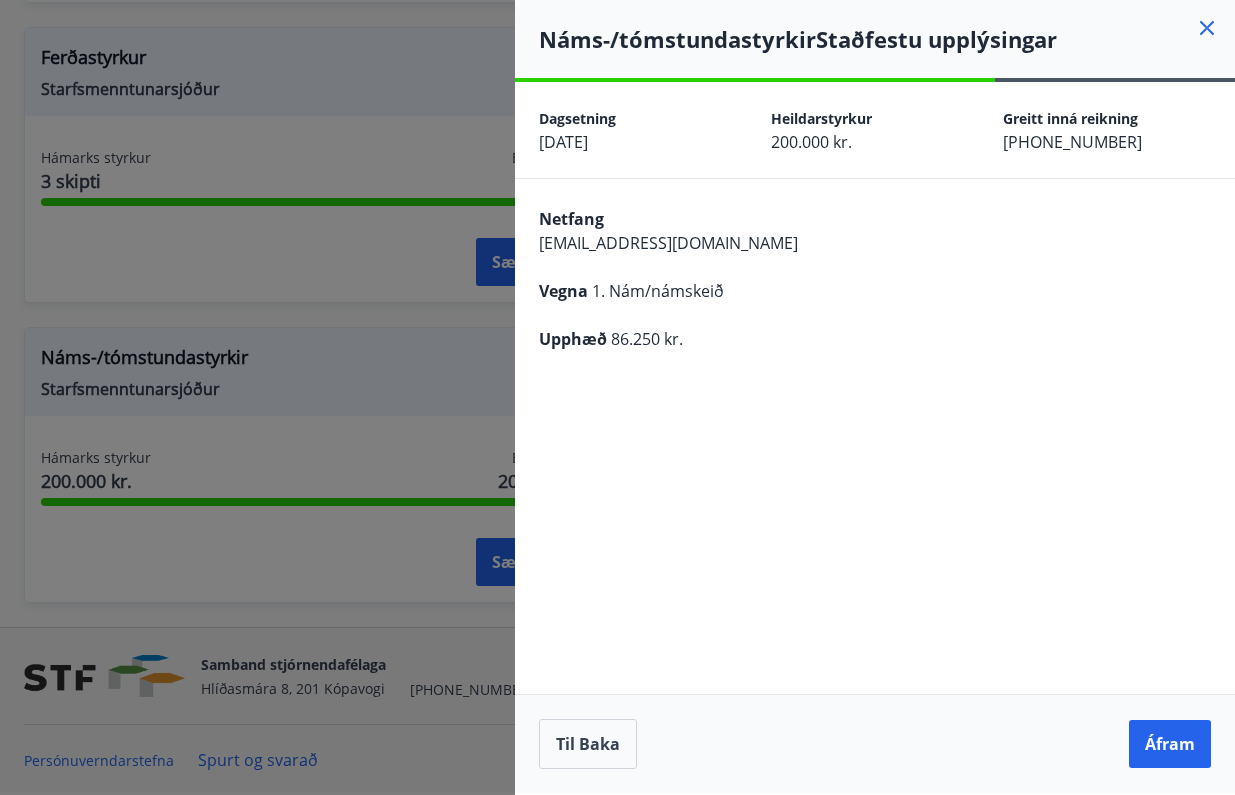 click on "Til baka Áfram" at bounding box center (875, 743) 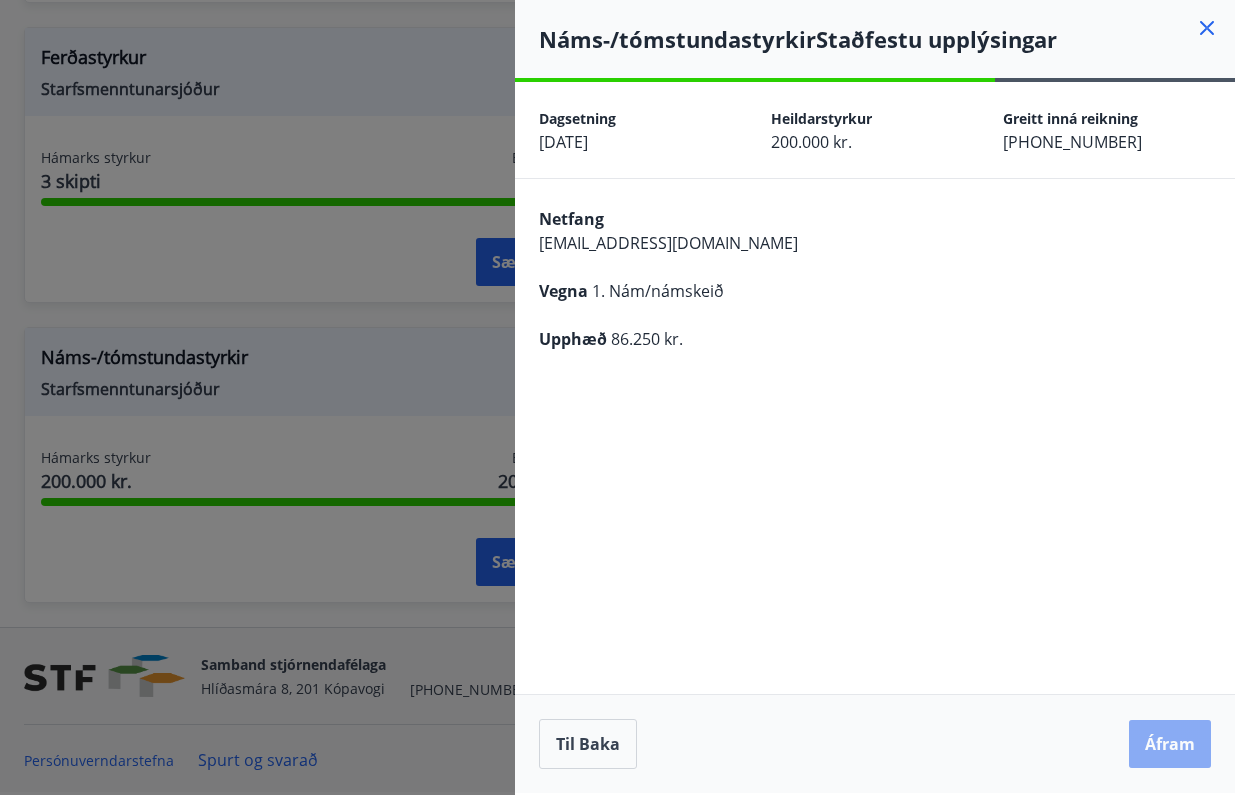 click on "Áfram" at bounding box center (1170, 744) 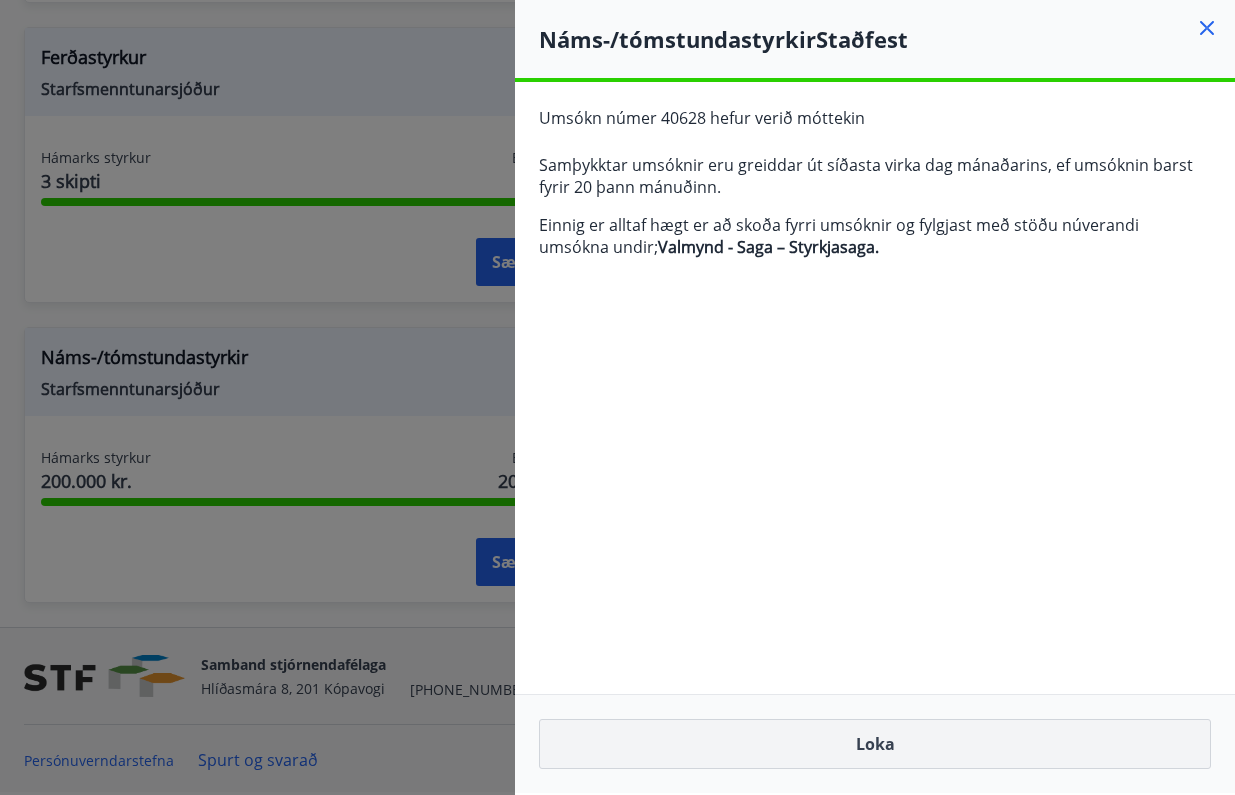 click on "Loka" at bounding box center [875, 744] 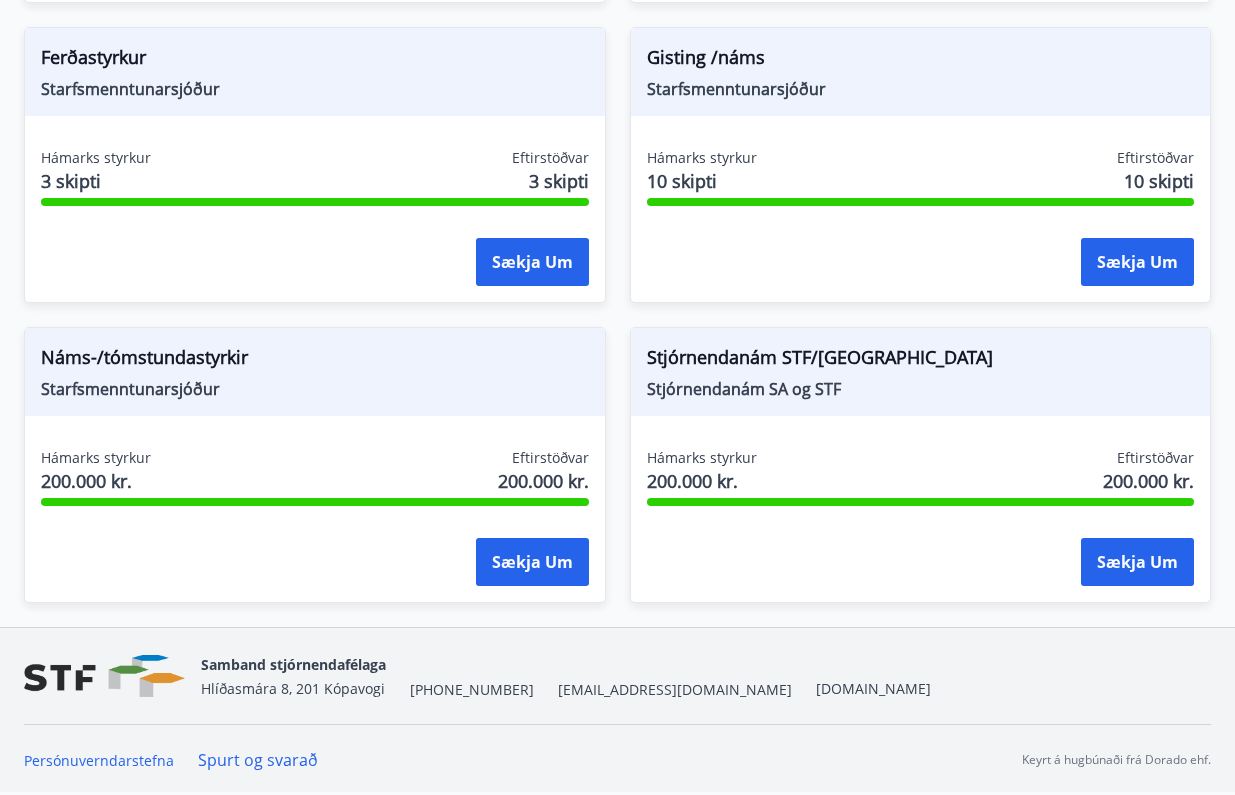 click on "Sækja um" at bounding box center (921, 563) 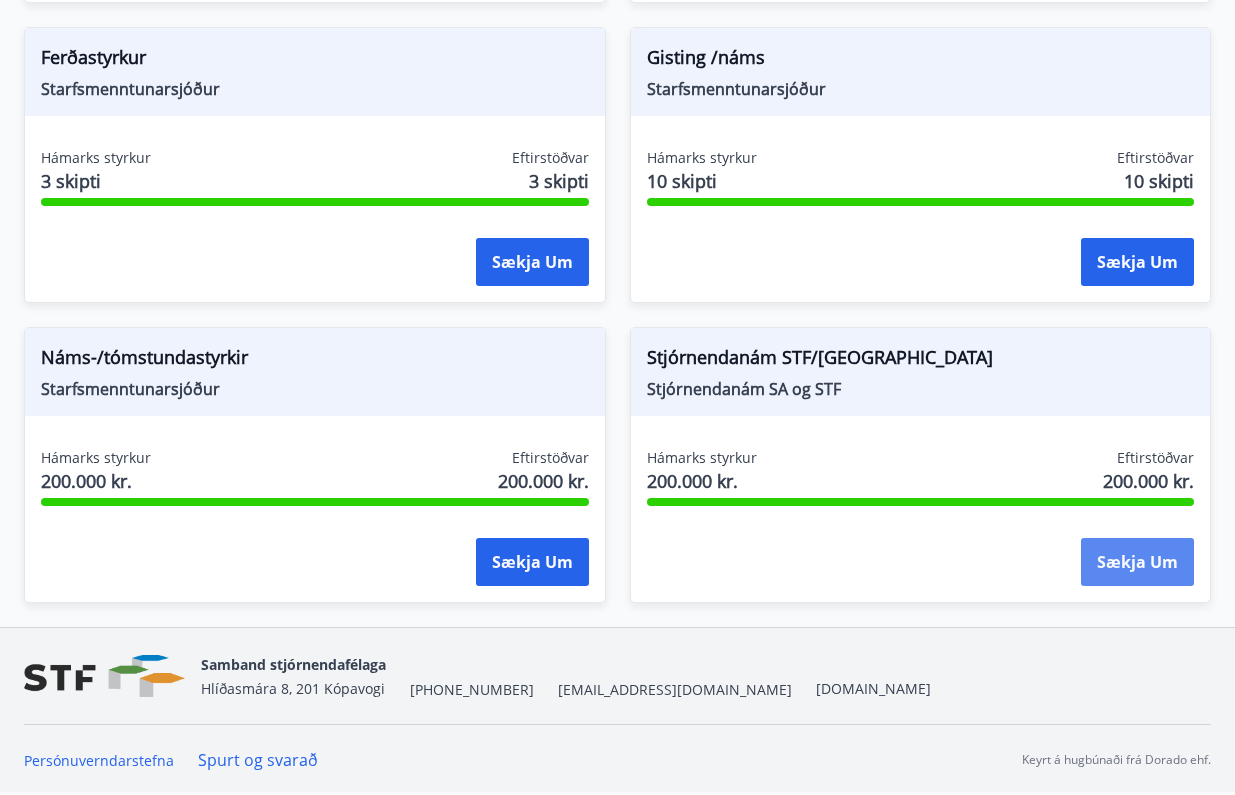 click on "Sækja um" at bounding box center (1137, 562) 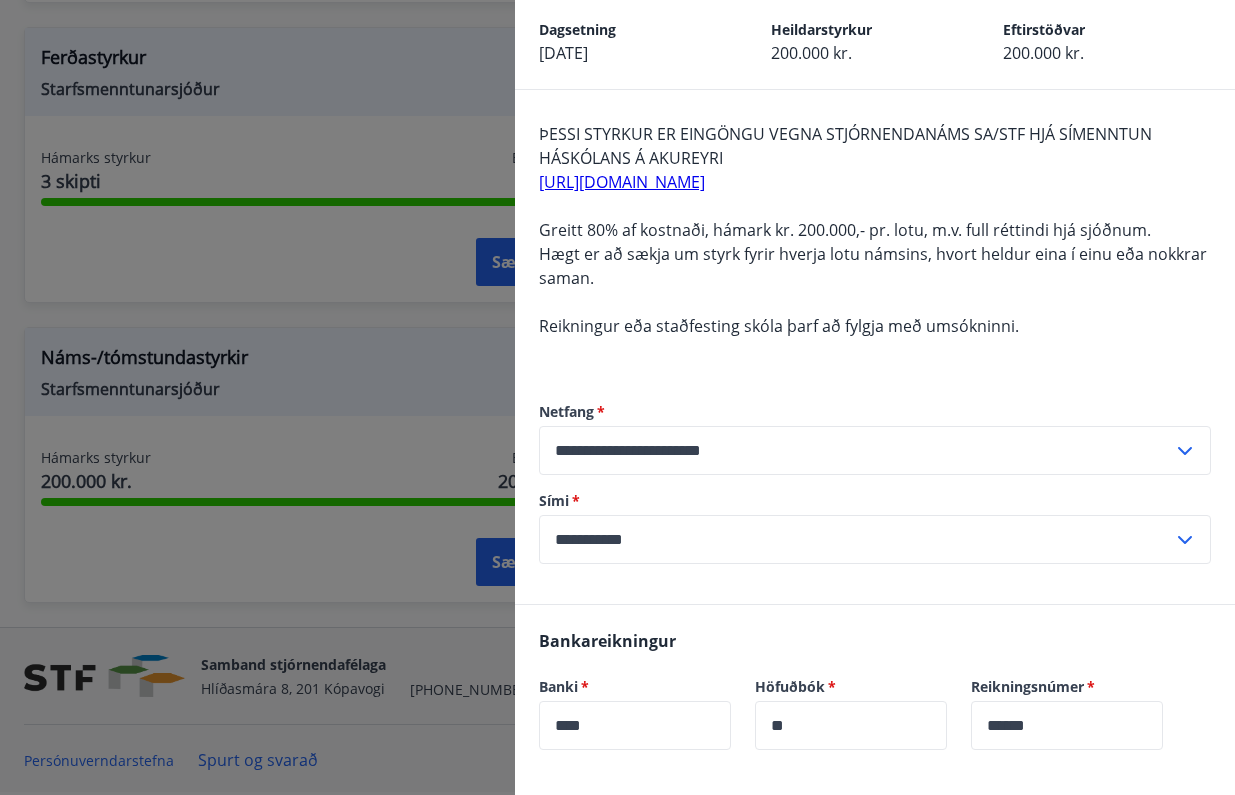 scroll, scrollTop: 96, scrollLeft: 0, axis: vertical 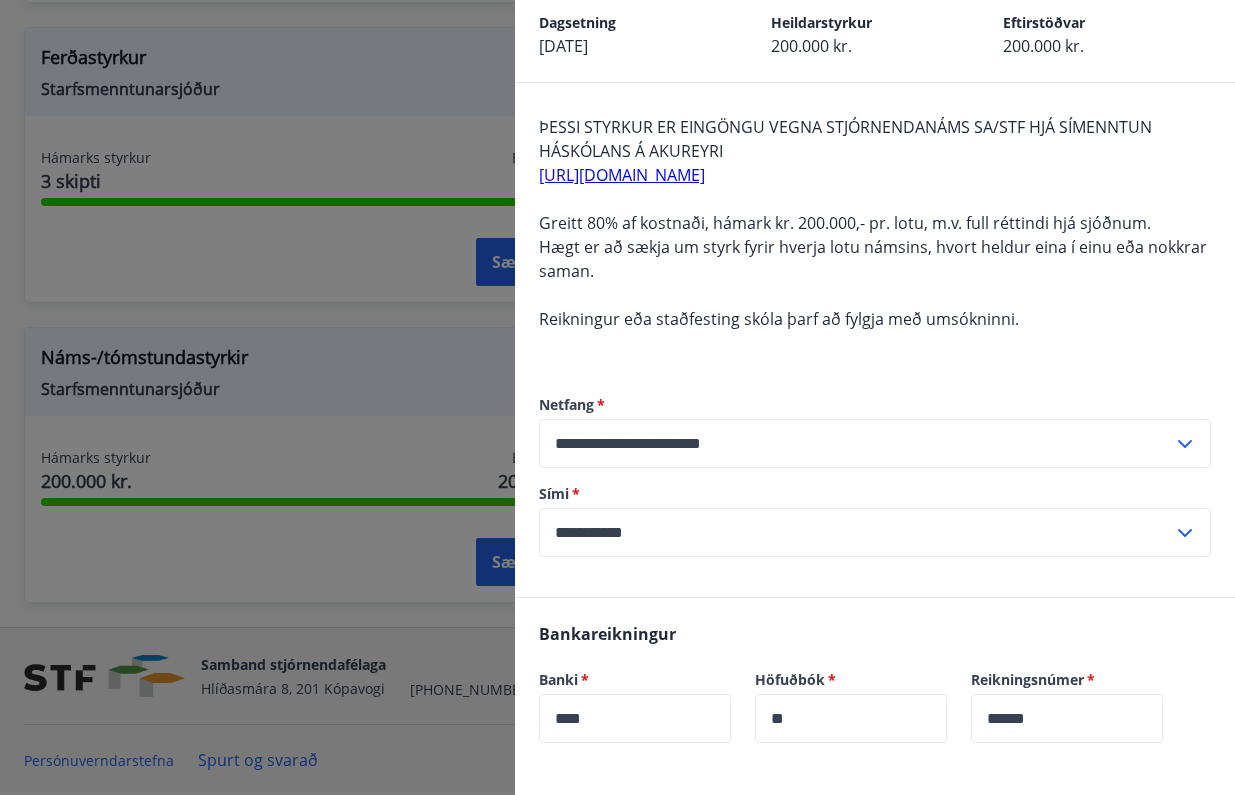 click at bounding box center [617, 397] 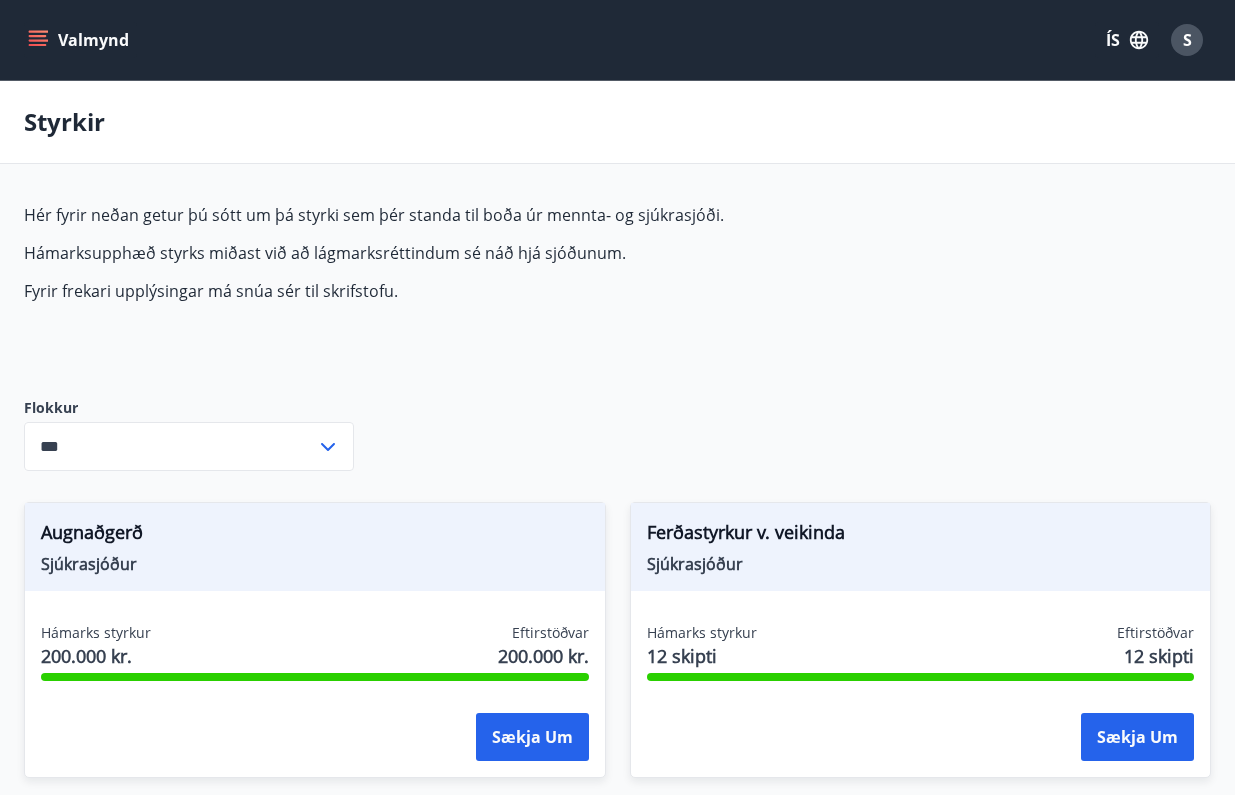 scroll, scrollTop: 0, scrollLeft: 0, axis: both 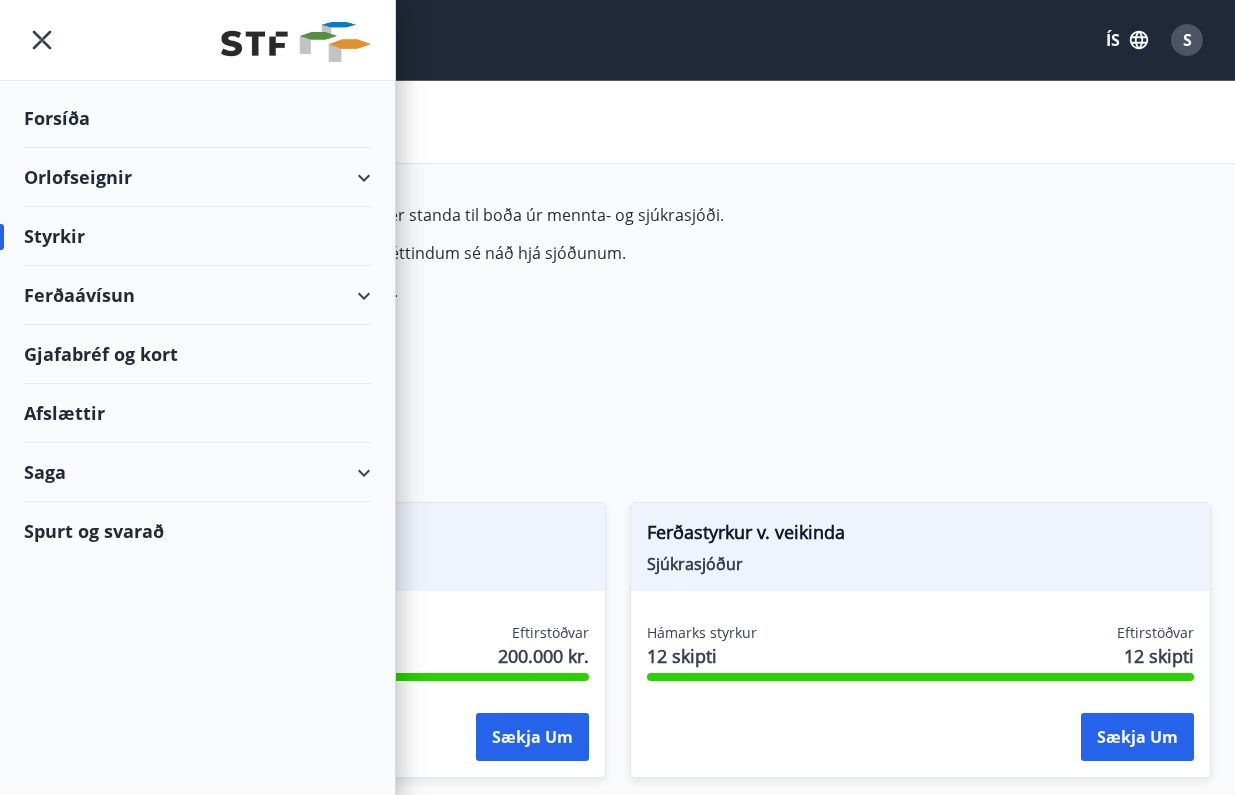 click on "Spurt og svarað" at bounding box center [197, 531] 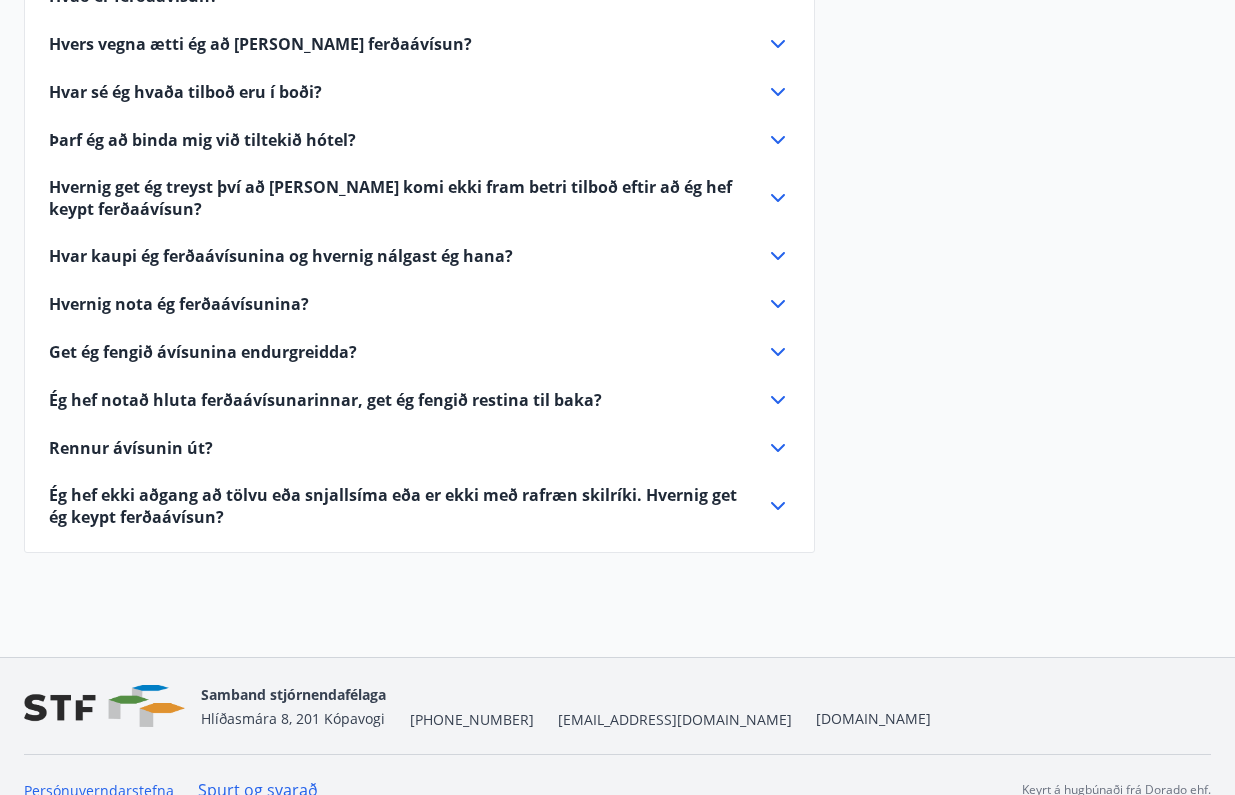 scroll, scrollTop: 920, scrollLeft: 0, axis: vertical 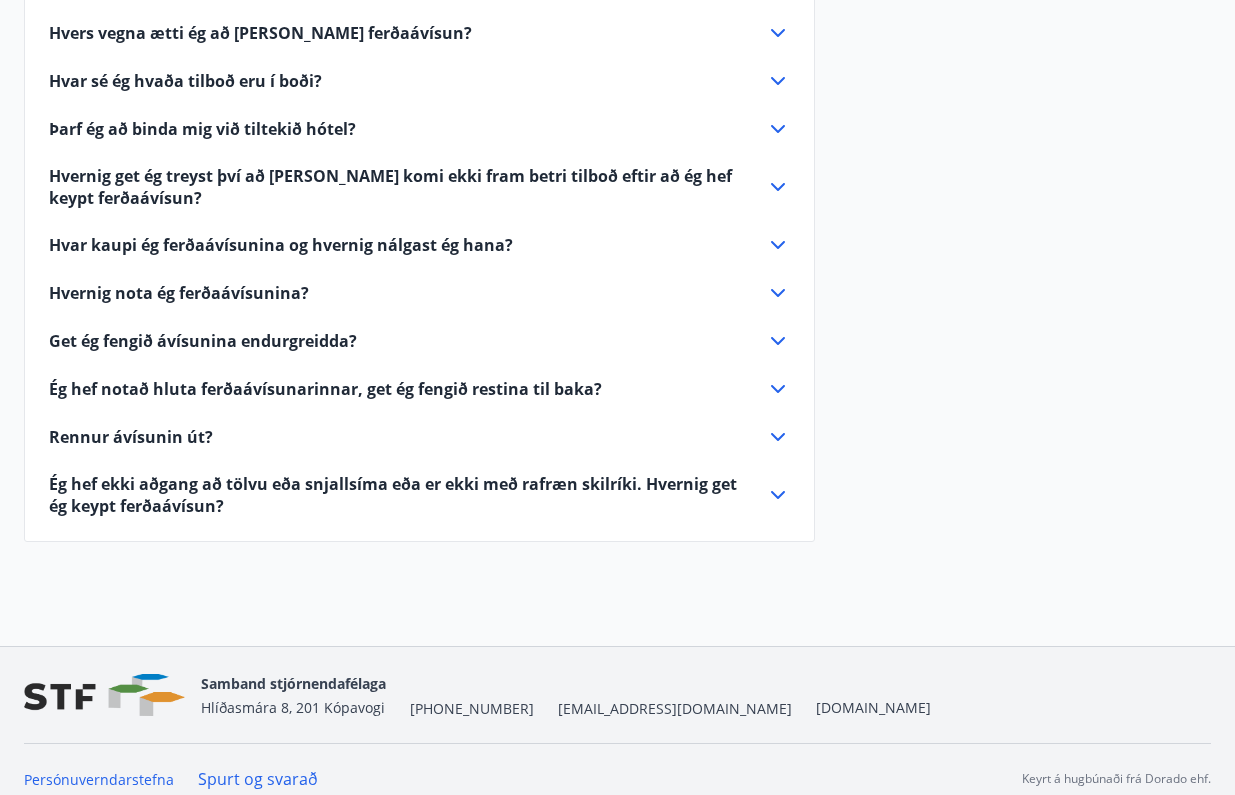 click on "Hvar kaupi ég ferðaávísunina og hvernig nálgast ég hana?" at bounding box center (407, 245) 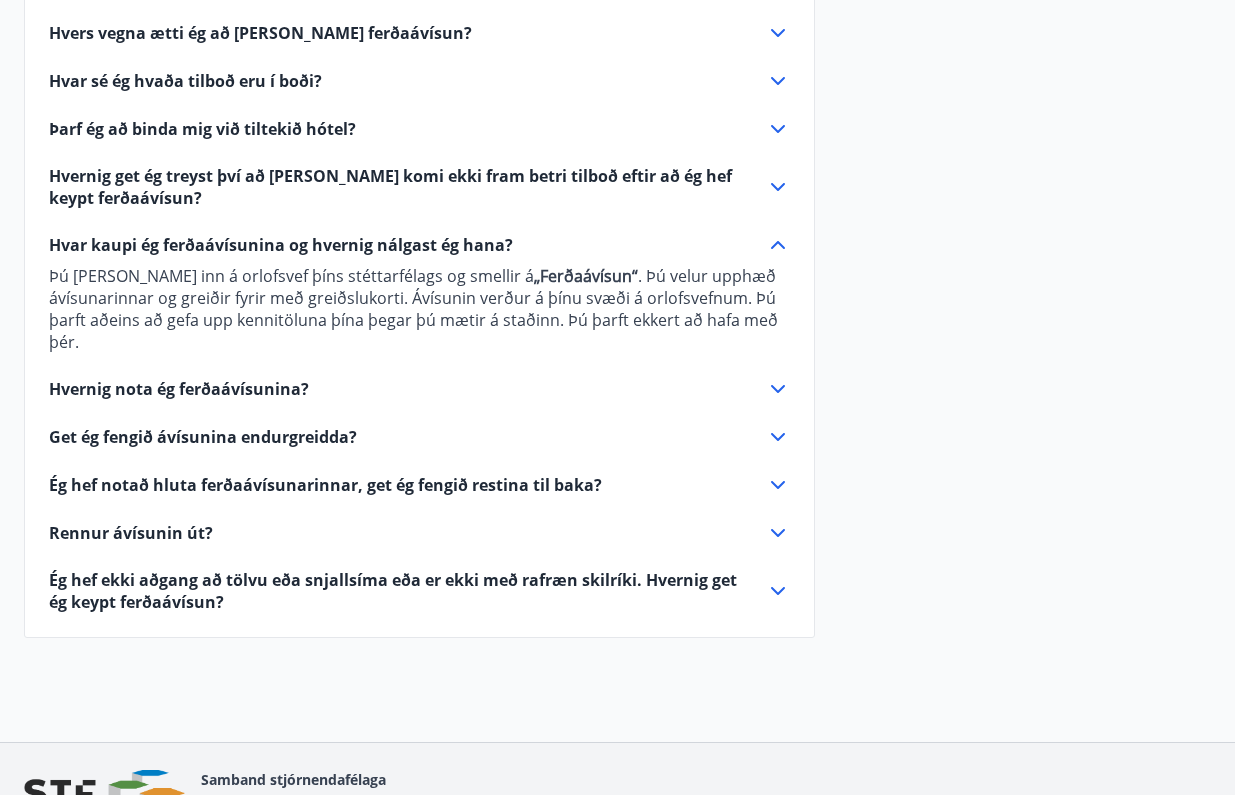 click on "Hvernig nota ég ferðaávísunina?" at bounding box center (407, 389) 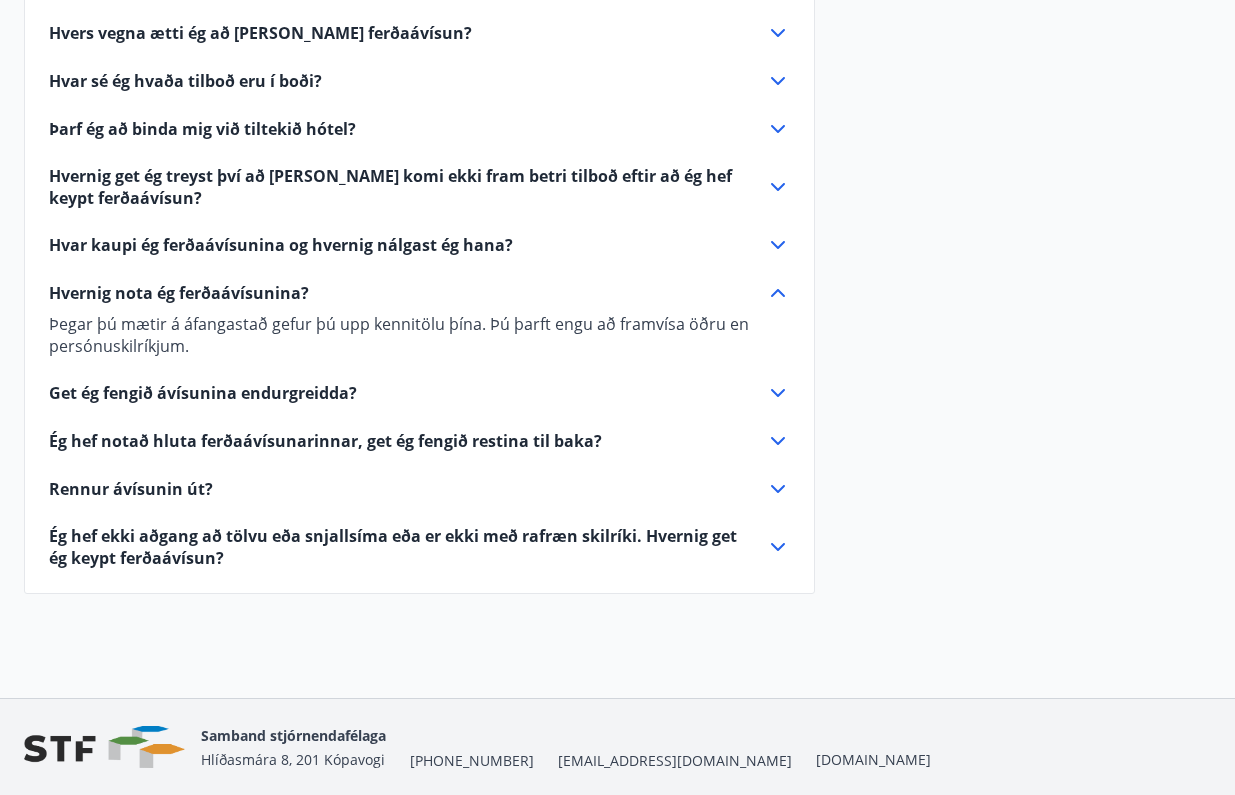 click on "Get ég fengið ávísunina endurgreidda?" at bounding box center [407, 393] 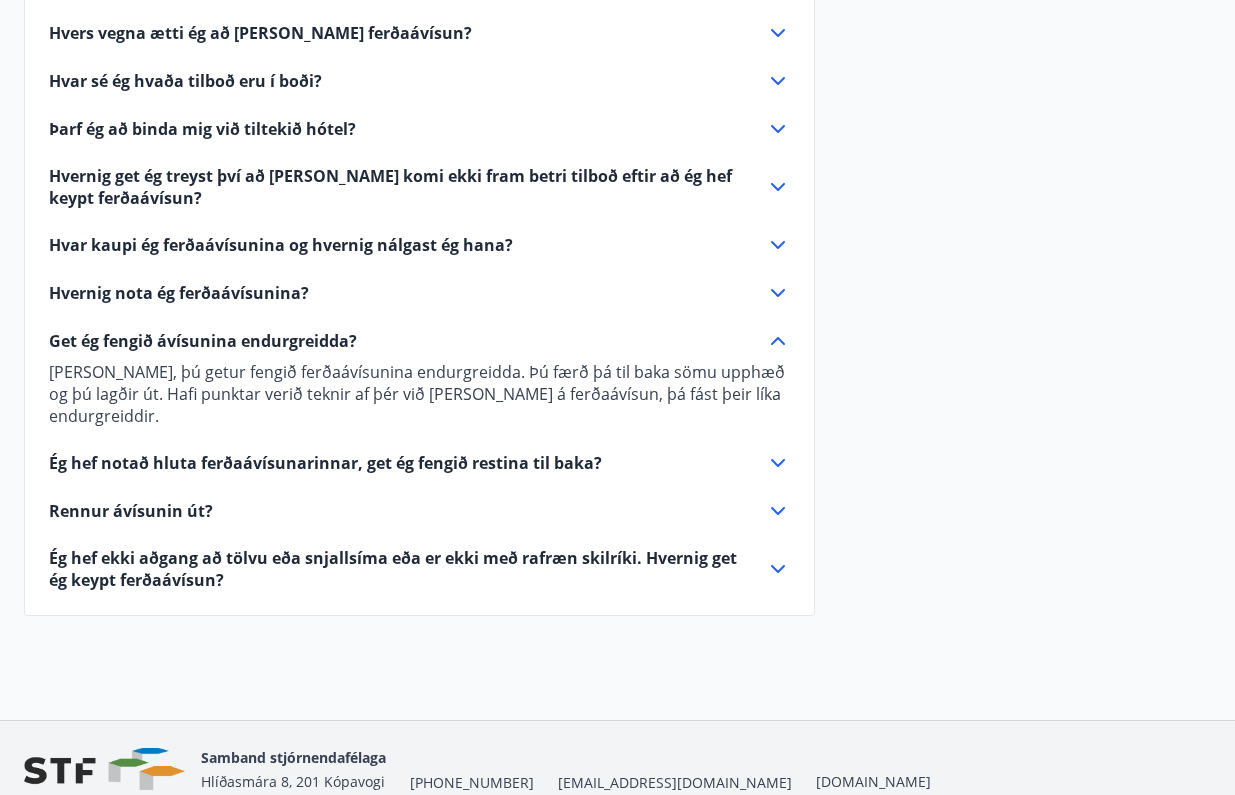 click on "Rennur ávísunin út?" at bounding box center (407, 511) 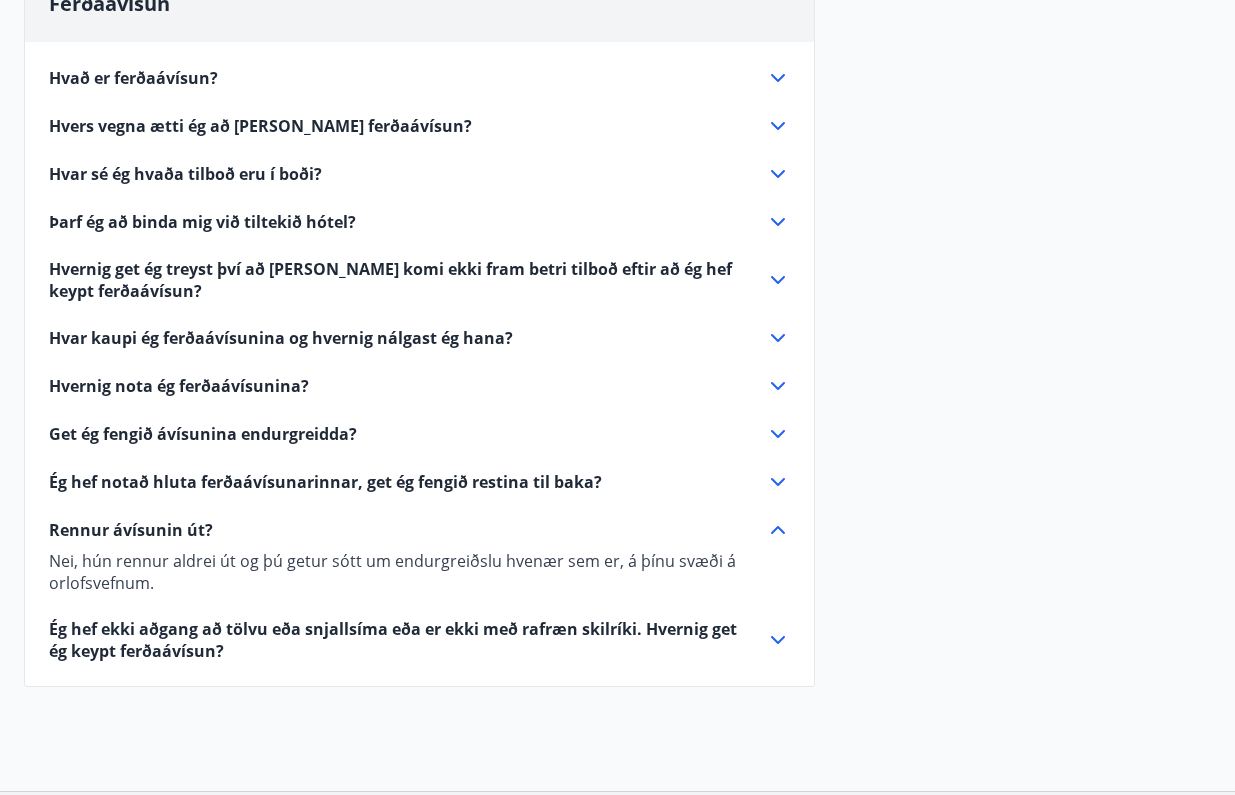 scroll, scrollTop: 574, scrollLeft: 0, axis: vertical 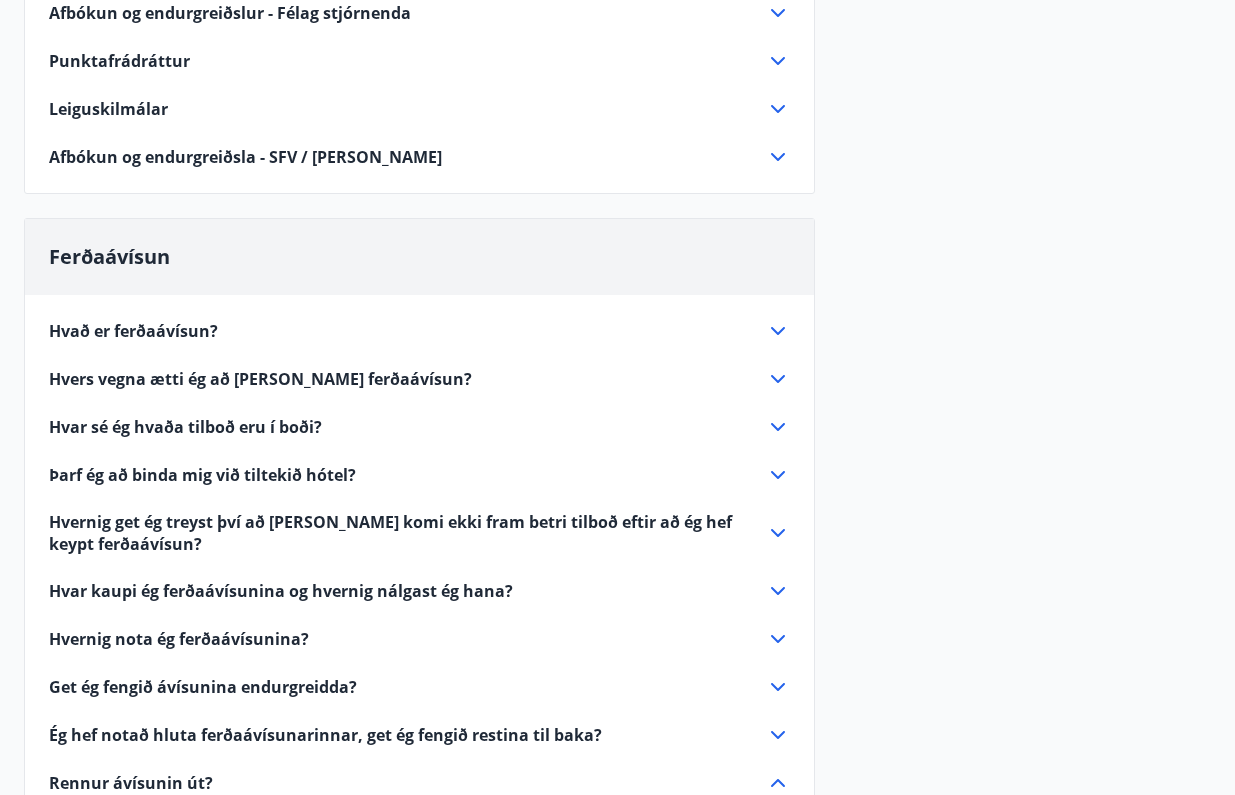 click on "Hvað er ferðaávísun? Ferðaávísun er inneign, sem þú getur notað til að greiða fyrir gistingu hjá einhverjum af fjölmörgum samstarfsaðilum okkar. Þú ert ekki skuldbundinn til að nota ávísunina á tilteknu hóteli/gistiheimili, eftir að hún hefur verið keypt. Upphæðina getur þú notað hjá hvaða samstarfsaðila okkar sem er.
Hvers vegna ætti ég að [PERSON_NAME] ferðaávísun? [PERSON_NAME] að hótelkeðjur og gistiheimili hafa boðið félagsmönnum stéttarfélaganna, í krafti fjölda þeirra, betri tilboð en hægt er að fá á almennum markaði.
Hvar sé ég hvaða tilboð eru í boði? Á orlofsvefnum geturðu skráð þig inn, eins og þegar þú sækir um orlofshús, og valið „Ferðaávísun“. Þá [PERSON_NAME] þú yfir á síðu þar sem [PERSON_NAME] upplýsingar koma fram. Hvert hótel eða gistiheimili getur verið með mörg tilboð, eftir gerð herbergis eða innifalinni þjónustu.
Þarf ég að binda mig við tiltekið hótel?
„Ferðaávísun“" at bounding box center (419, 605) 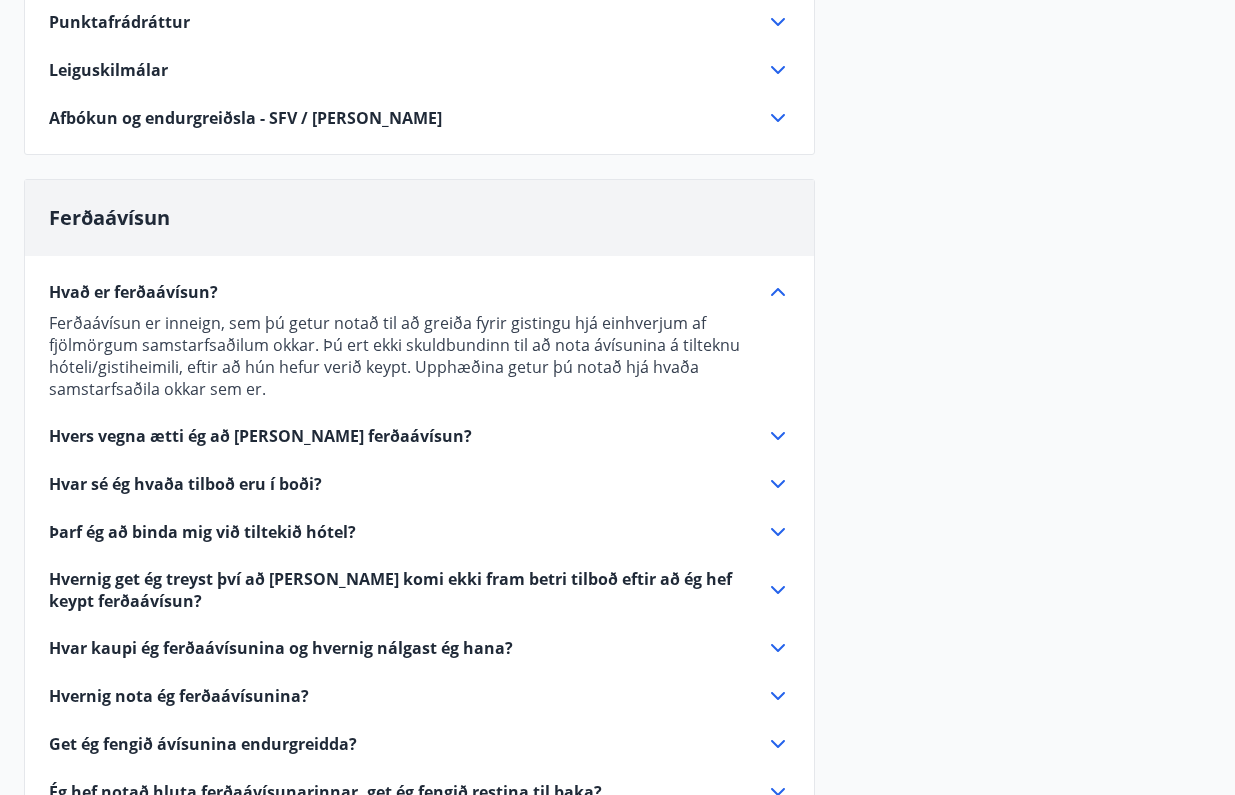 scroll, scrollTop: 642, scrollLeft: 0, axis: vertical 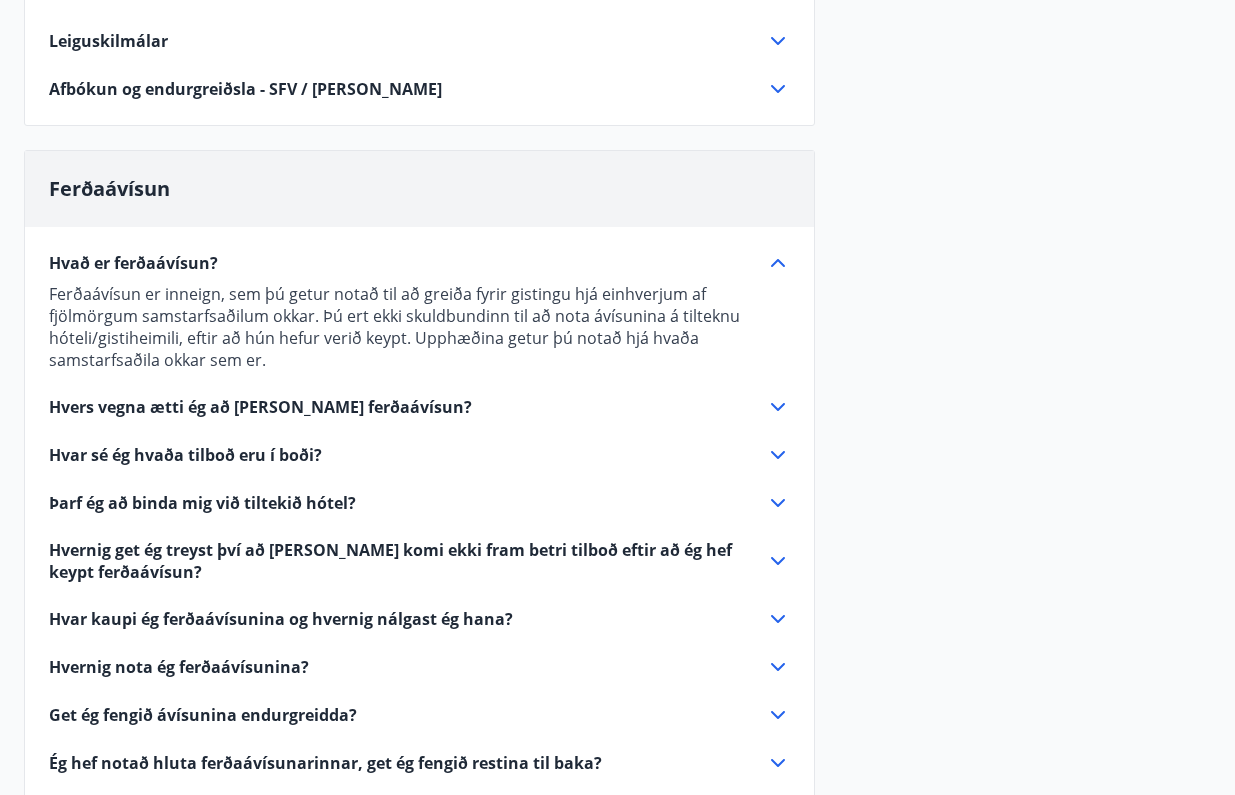 click 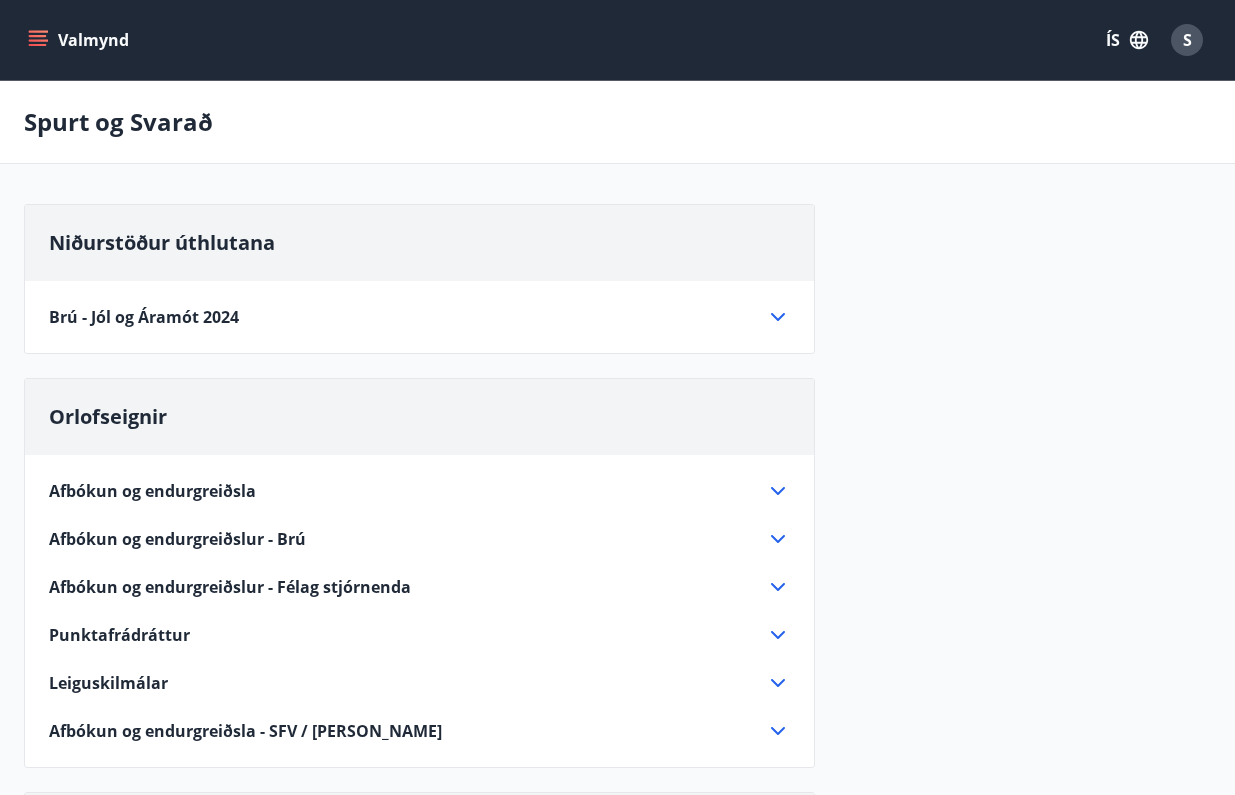 scroll, scrollTop: 0, scrollLeft: 0, axis: both 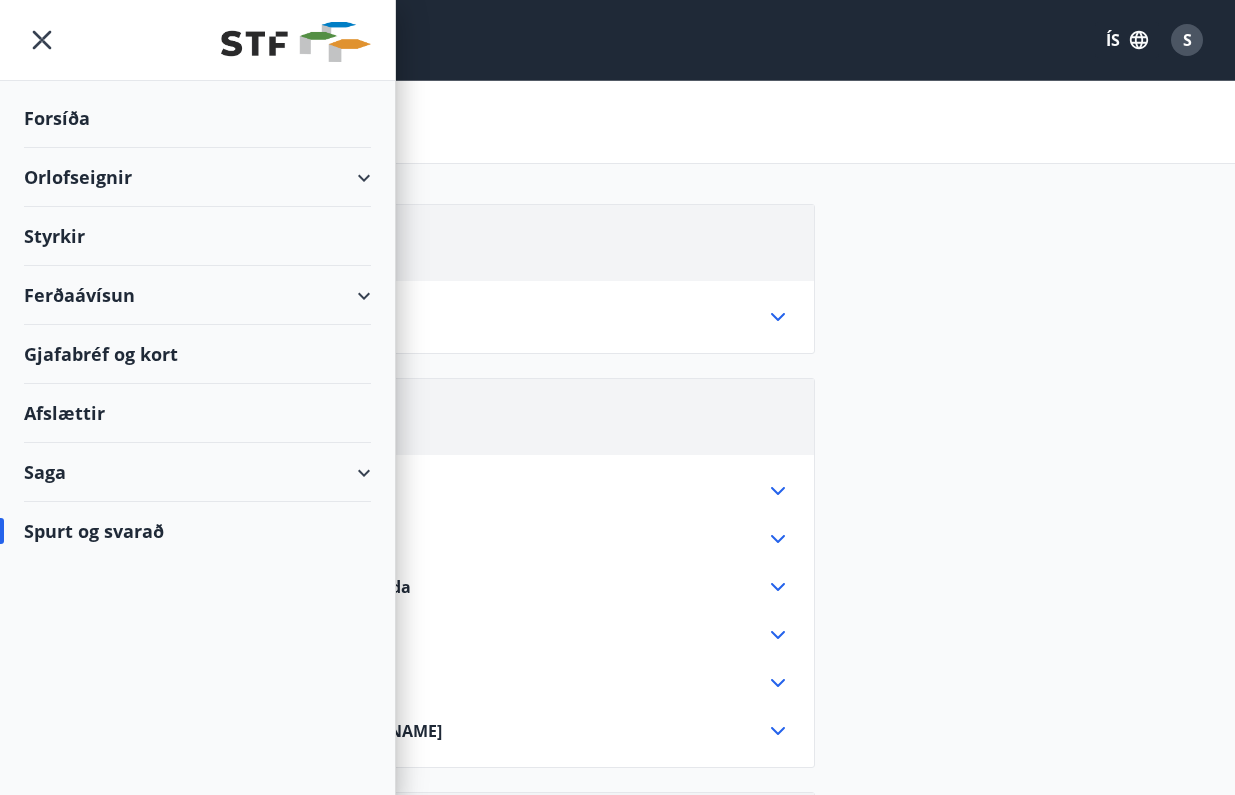 click on "Ferðaávísun" at bounding box center (197, 295) 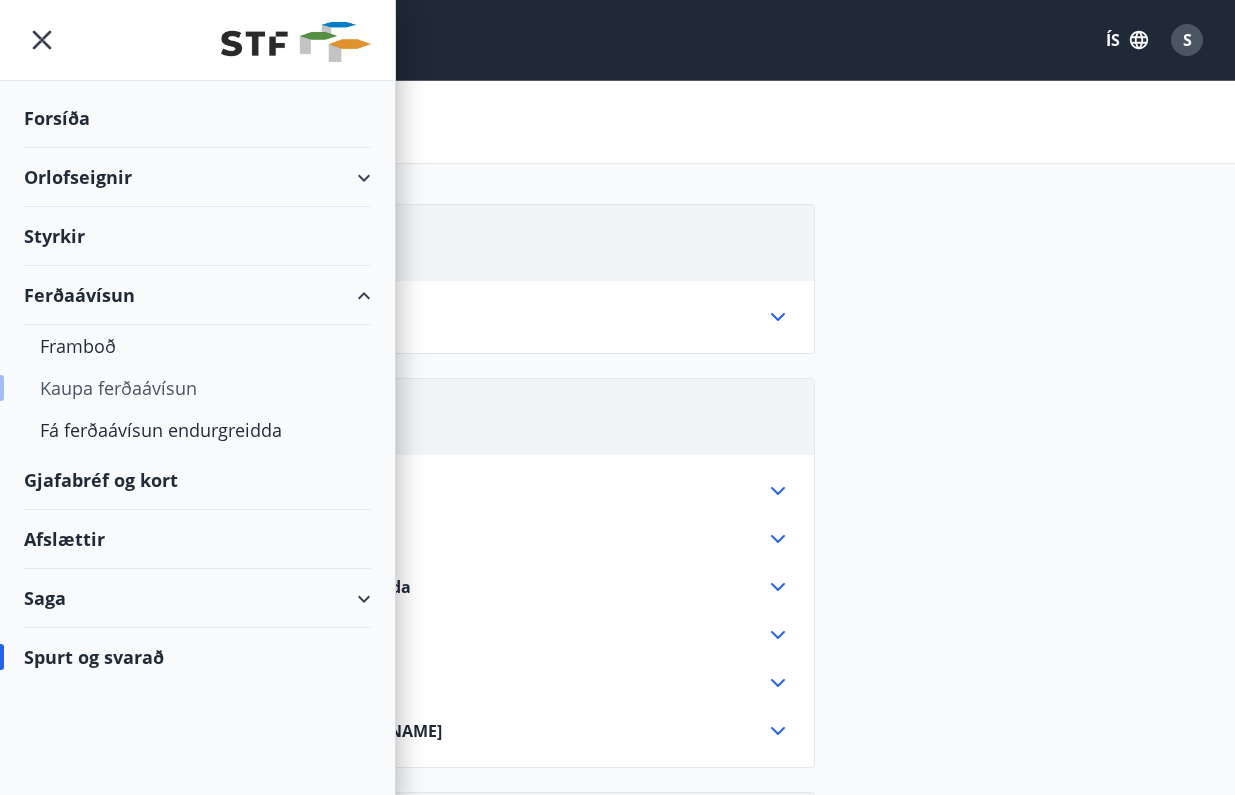 click on "Kaupa ferðaávísun" at bounding box center (197, 388) 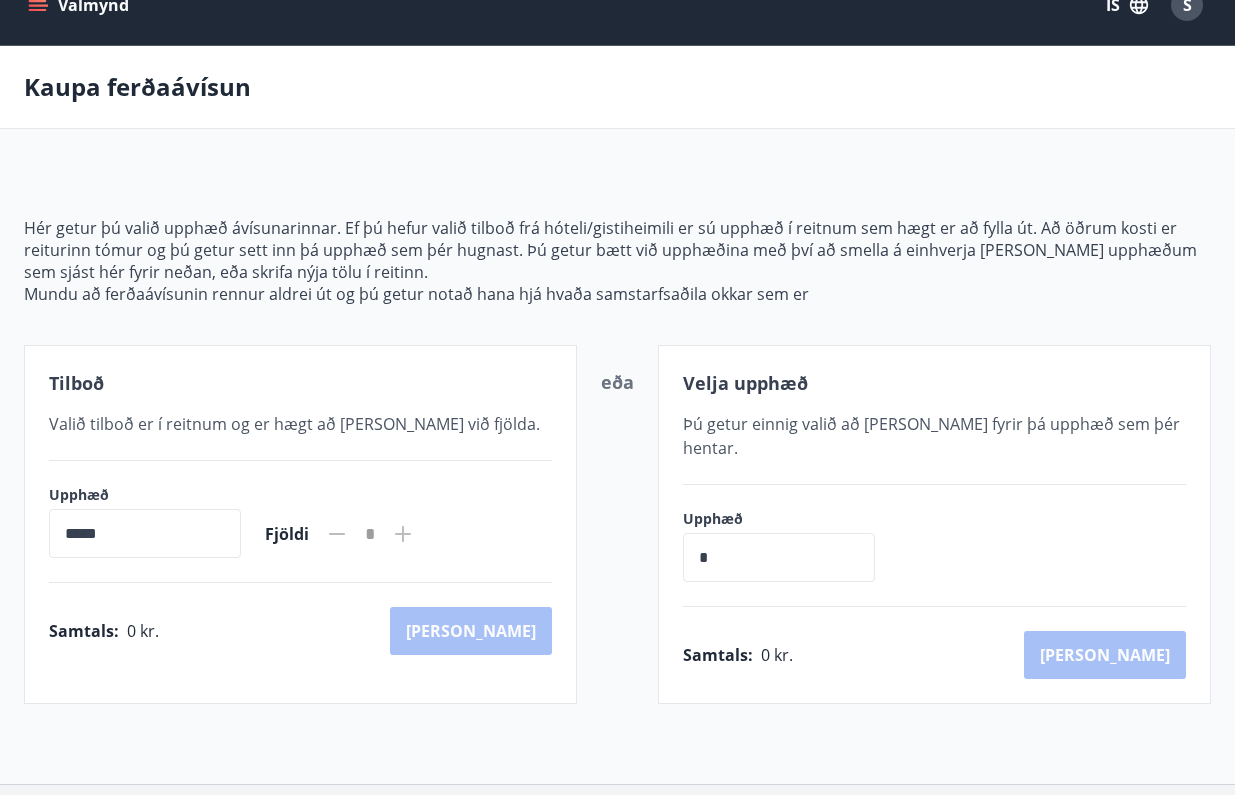 scroll, scrollTop: 27, scrollLeft: 0, axis: vertical 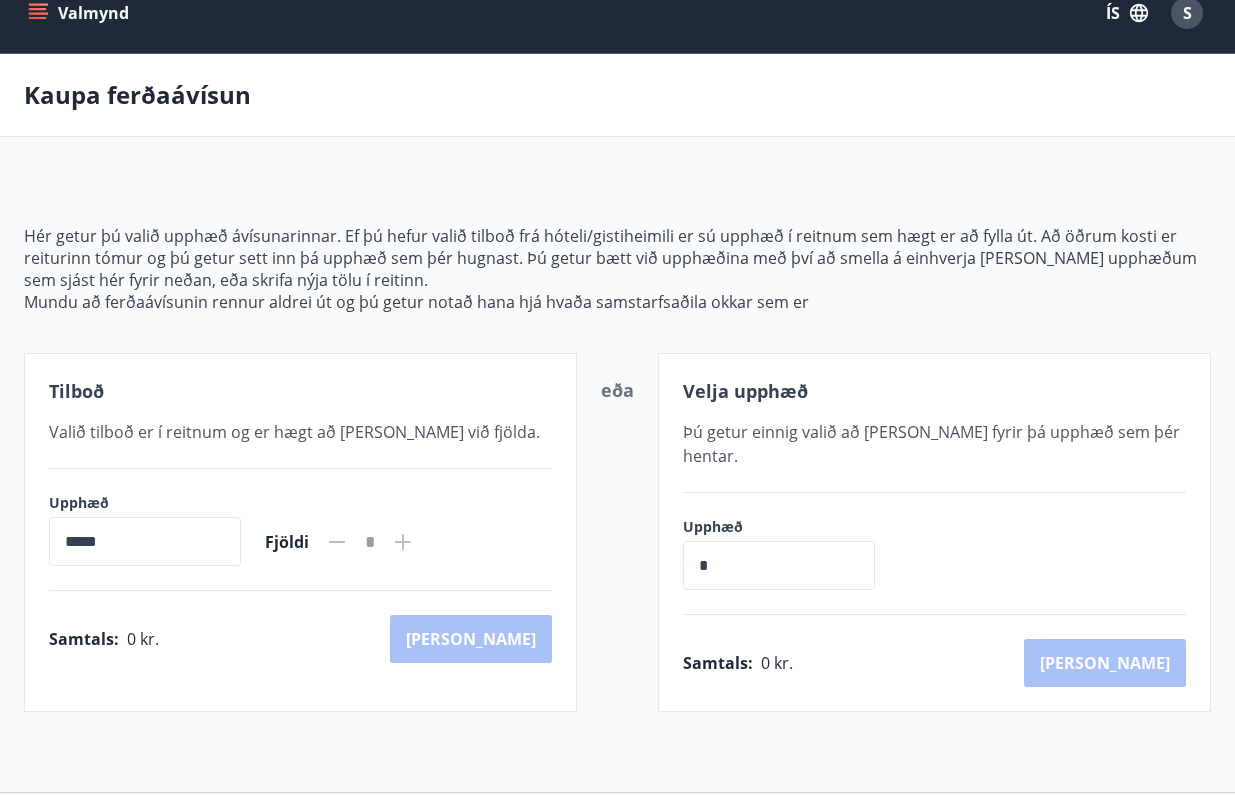 click on "Valmynd" at bounding box center [80, 13] 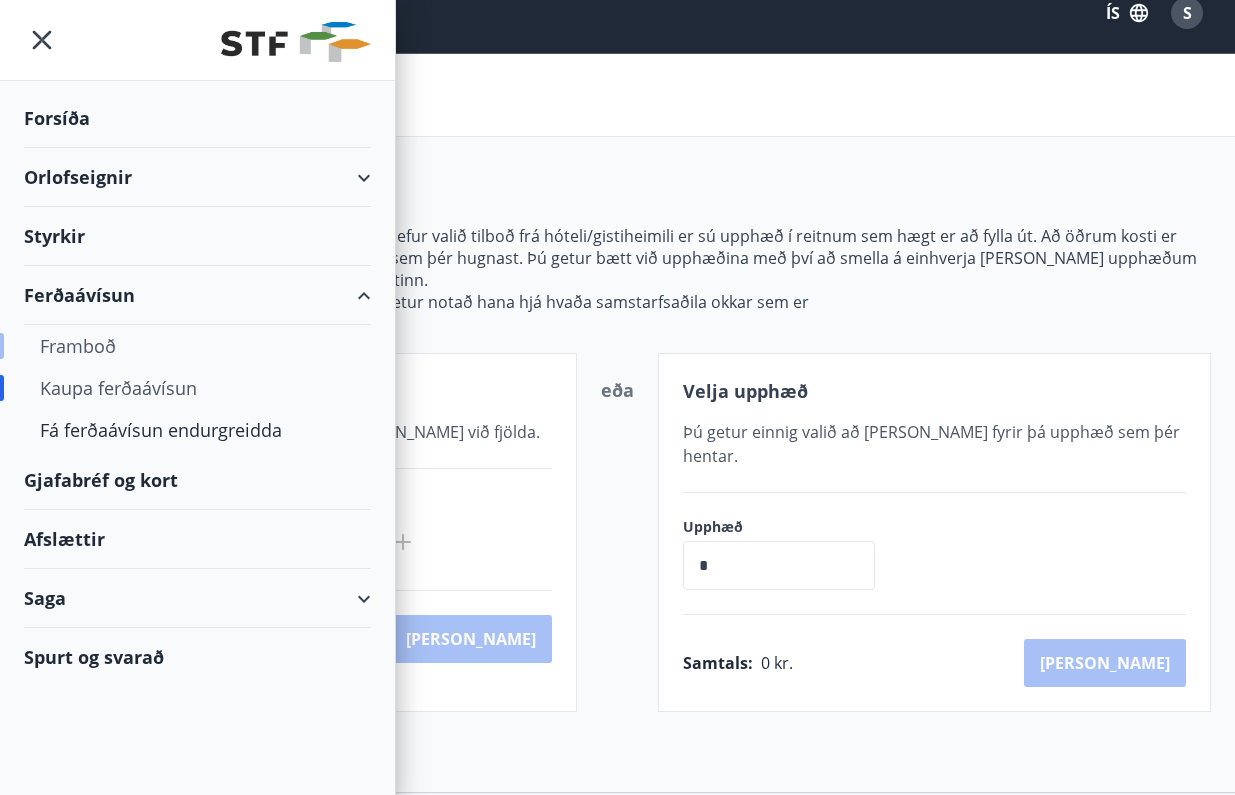 click on "Framboð" at bounding box center (197, 346) 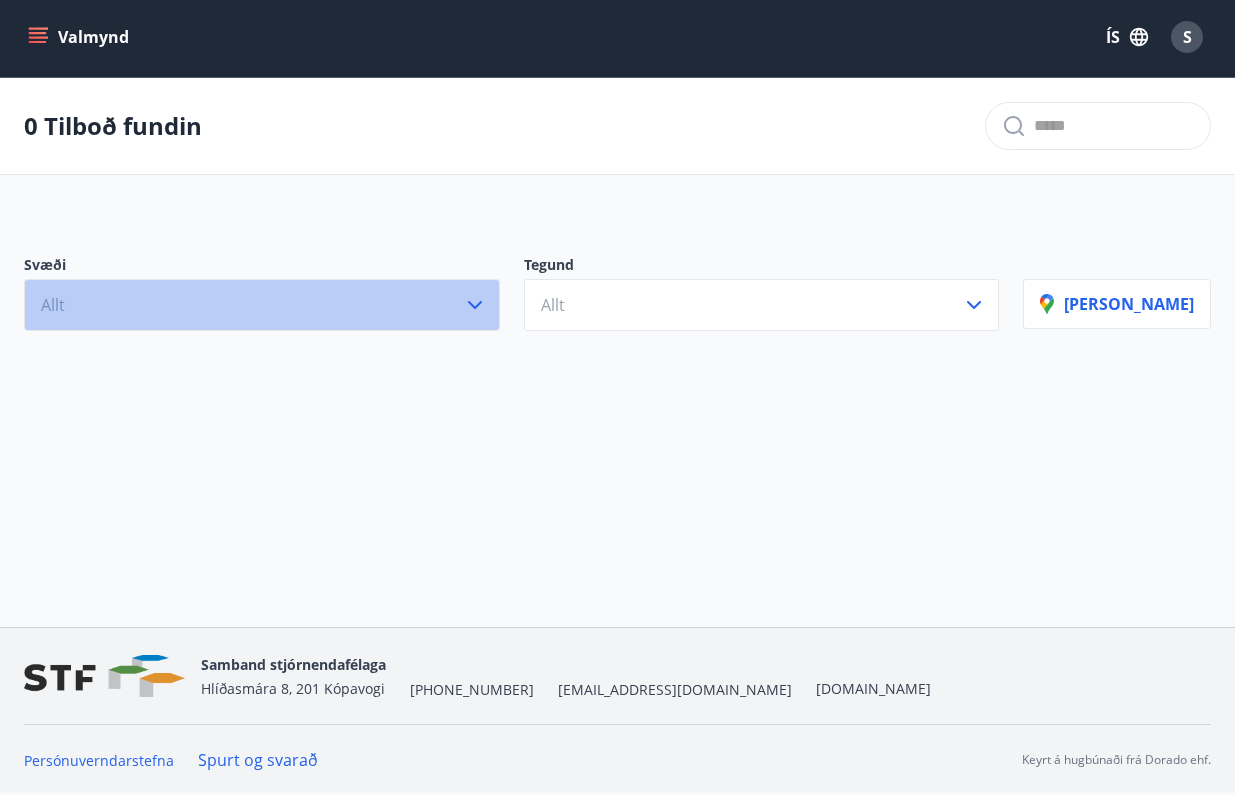 click on "Allt" at bounding box center (262, 305) 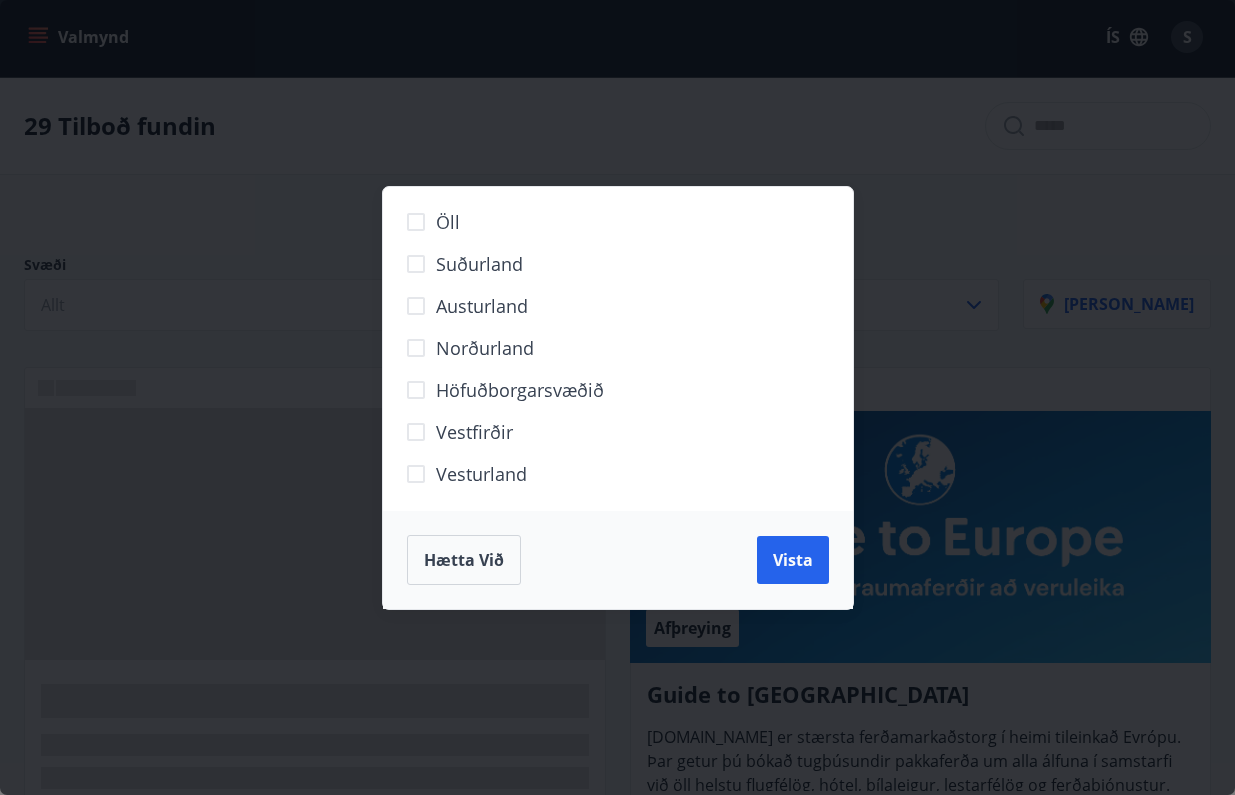 click on "Norðurland" at bounding box center [485, 348] 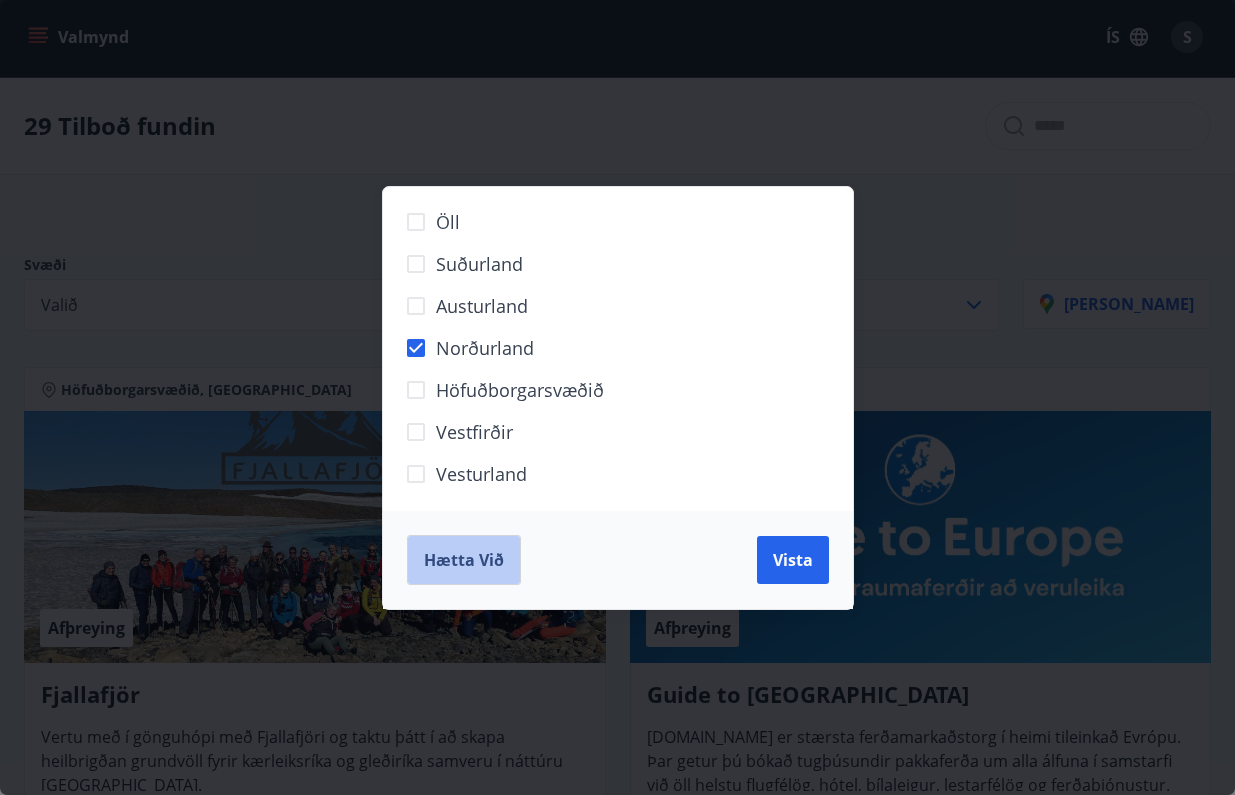 click on "Hætta við" at bounding box center [464, 560] 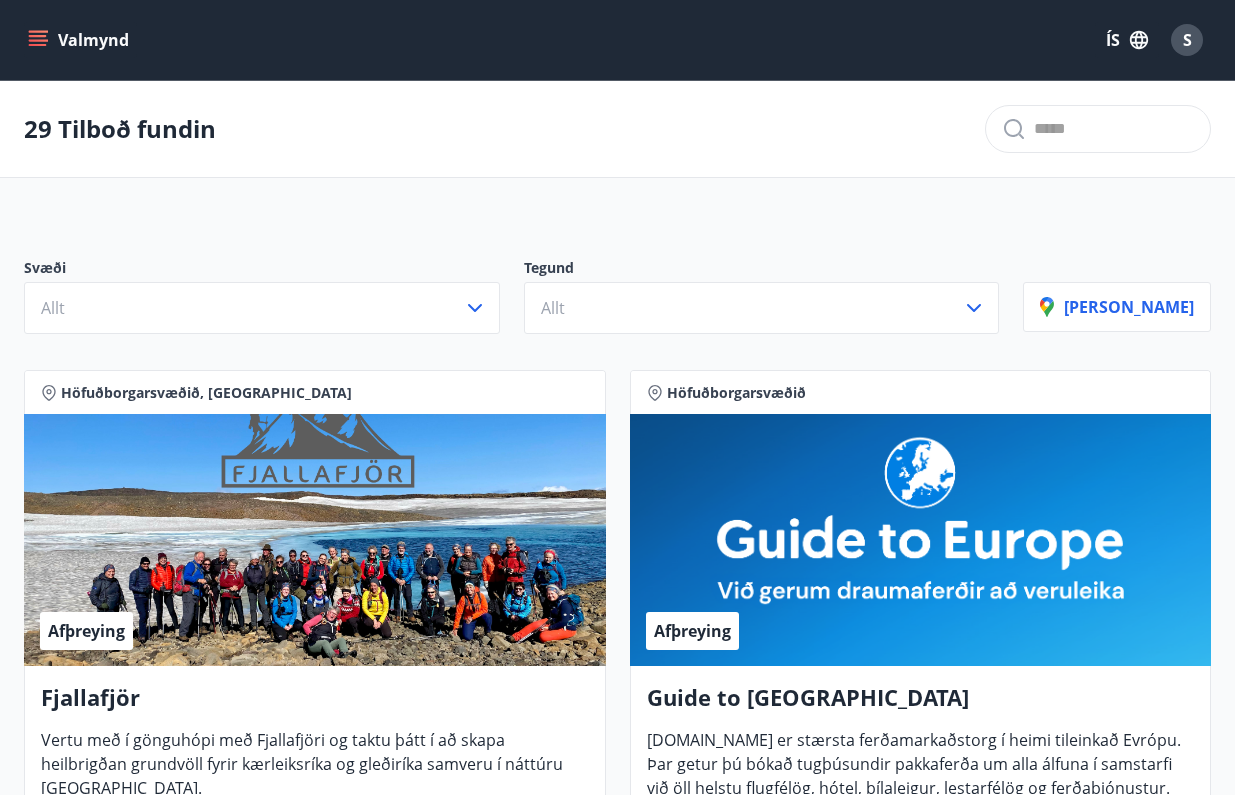 scroll, scrollTop: 0, scrollLeft: 0, axis: both 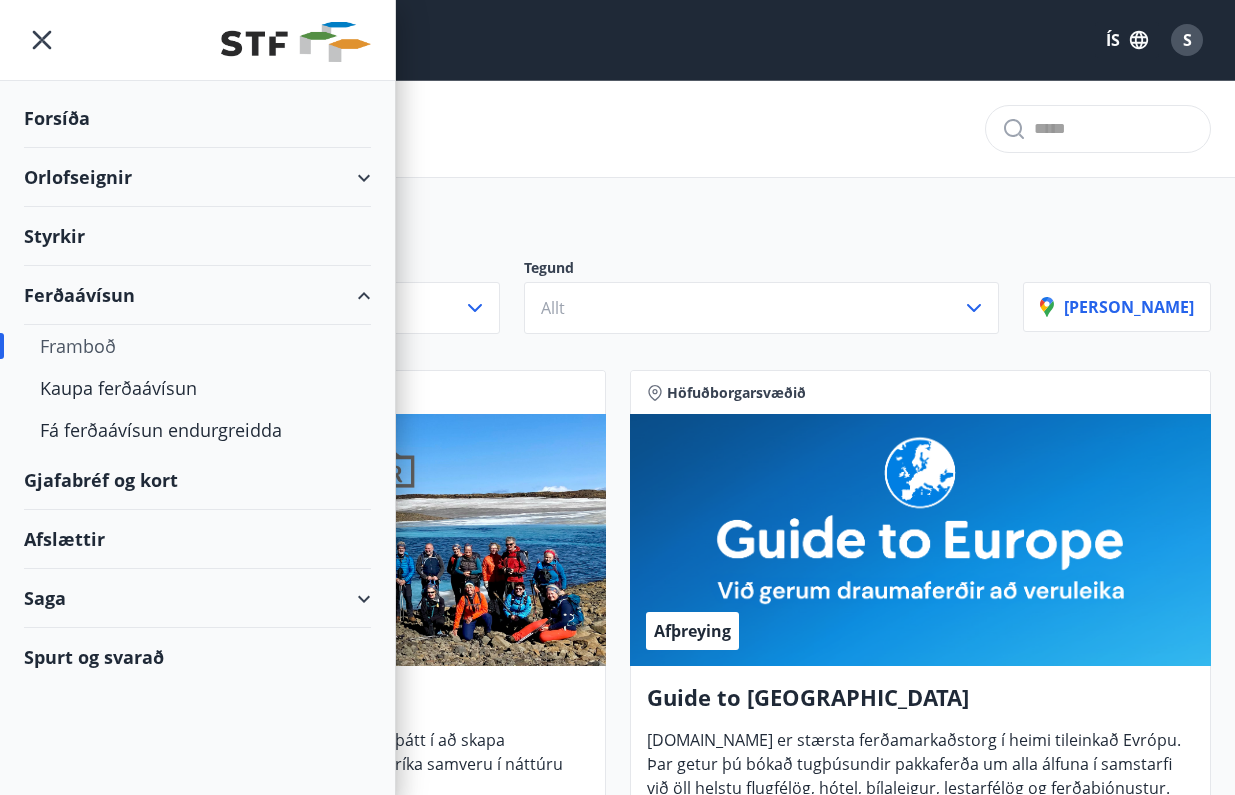 click on "Afslættir" at bounding box center (197, 539) 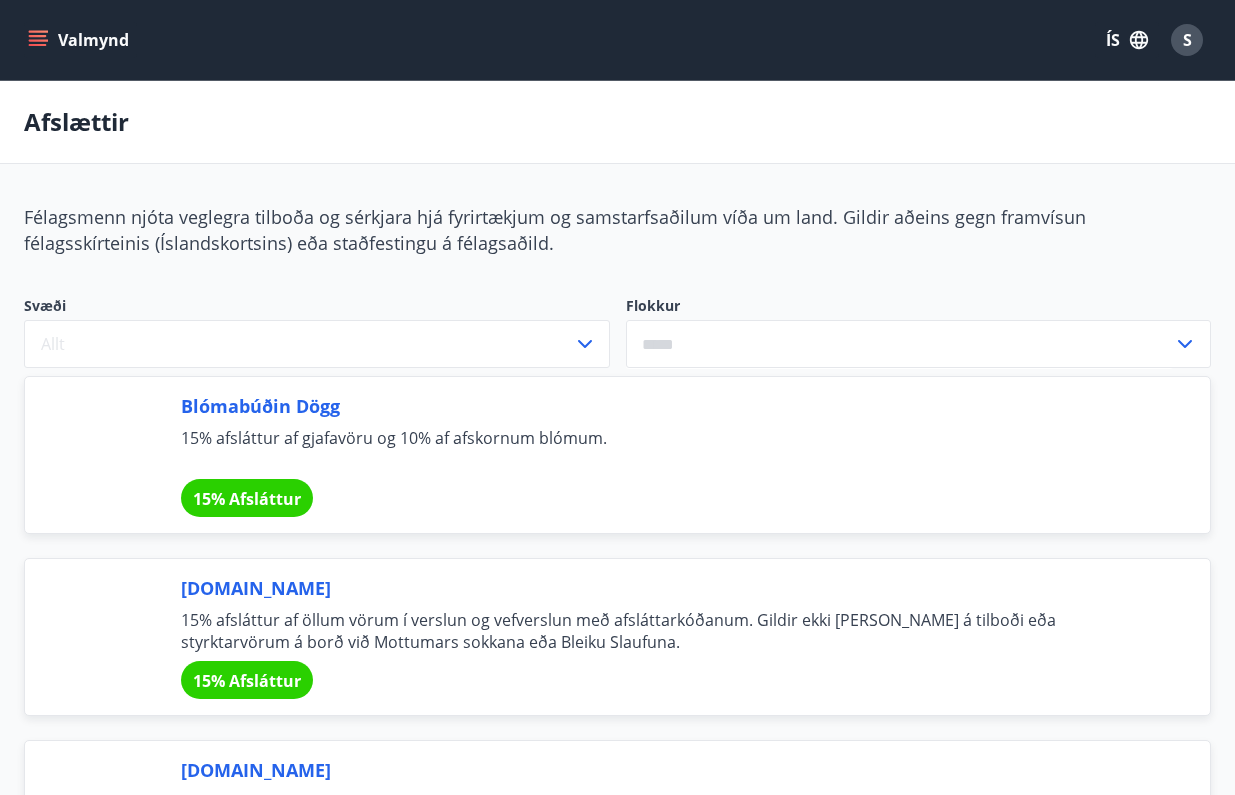 scroll, scrollTop: 0, scrollLeft: 0, axis: both 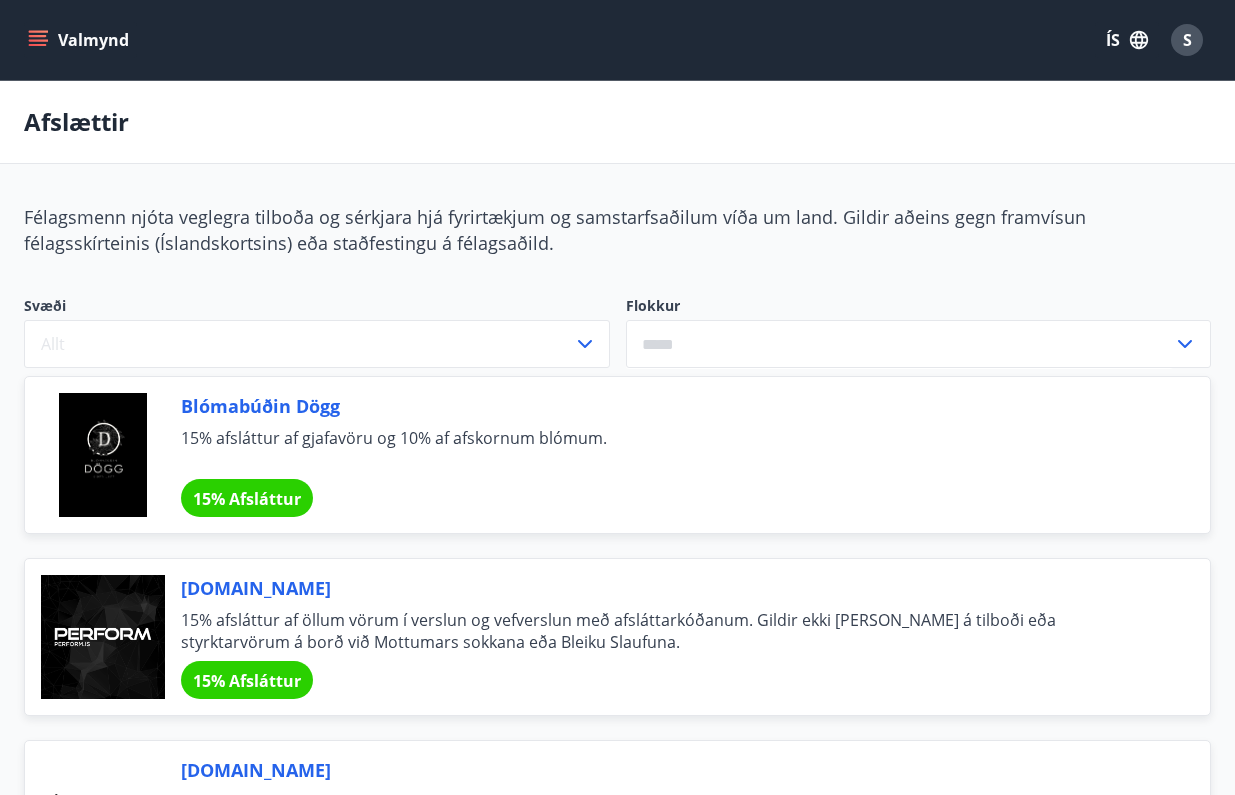 click 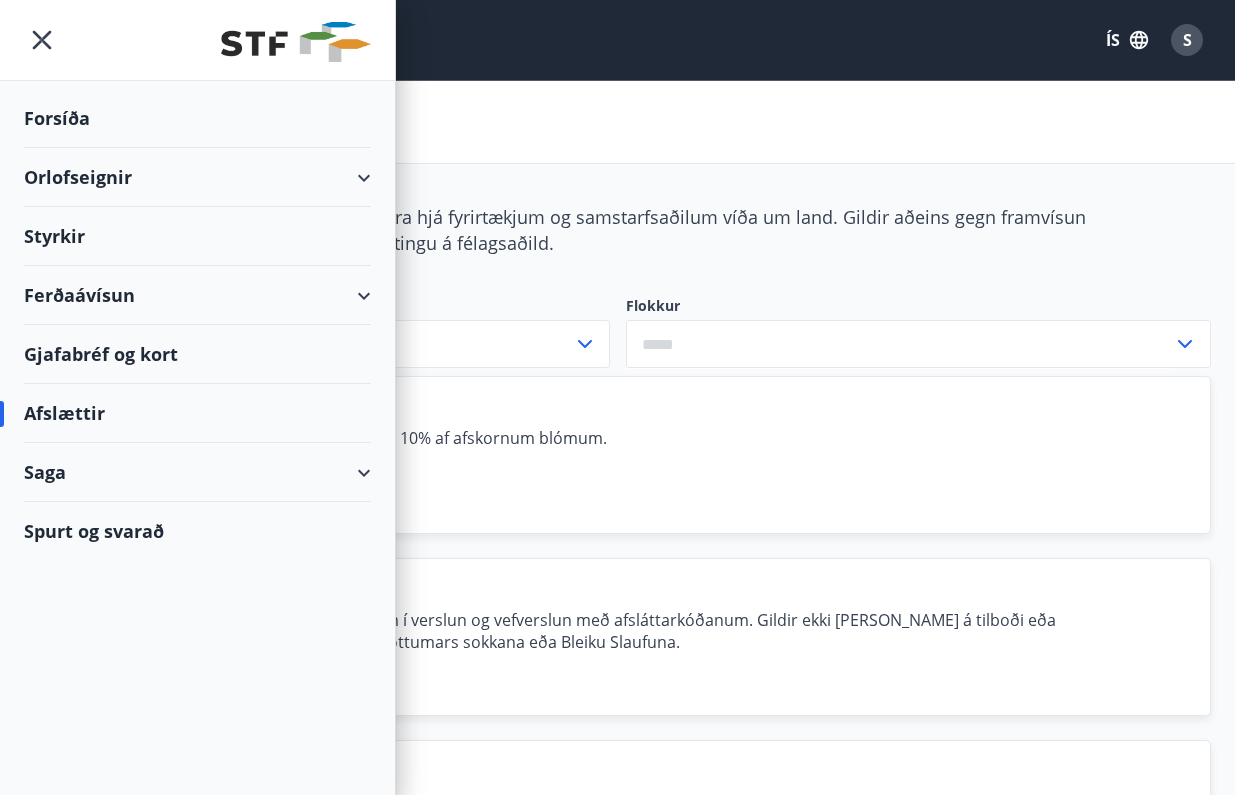 click on "Forsíða" at bounding box center [197, 118] 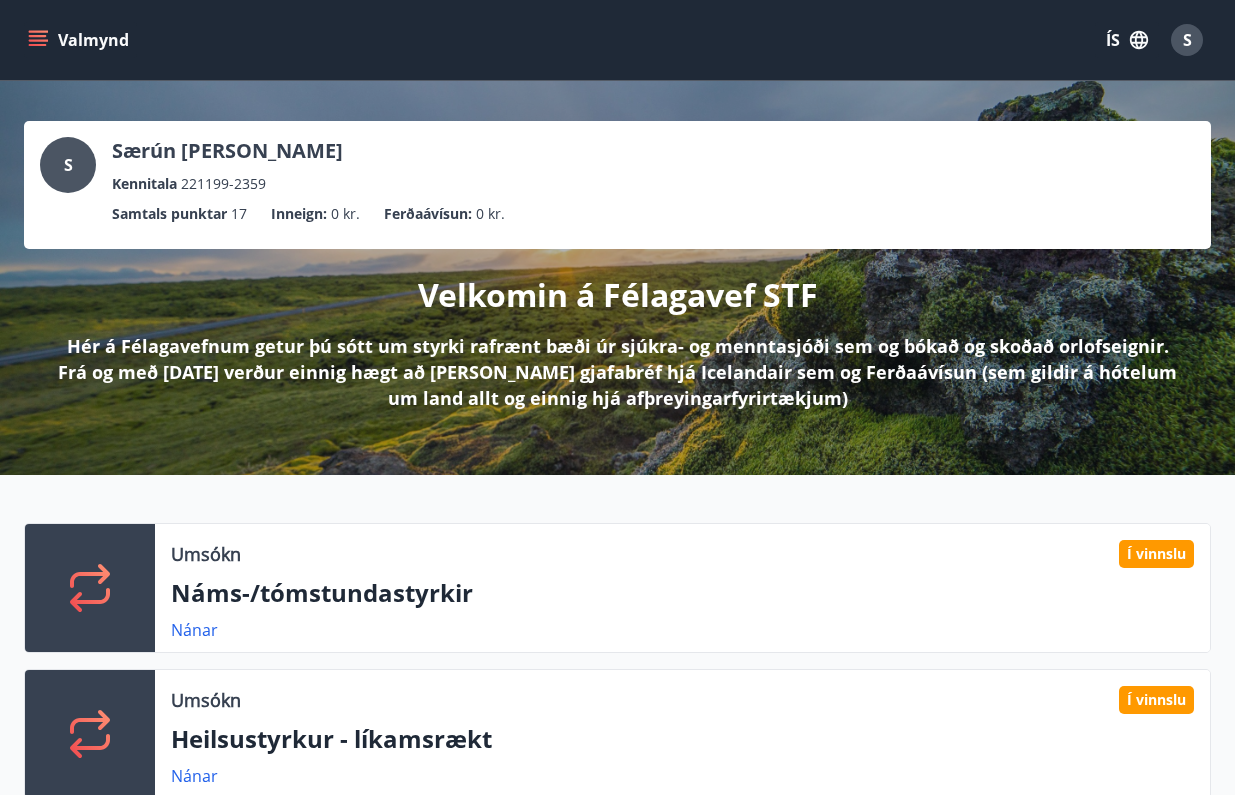 scroll, scrollTop: 0, scrollLeft: 0, axis: both 